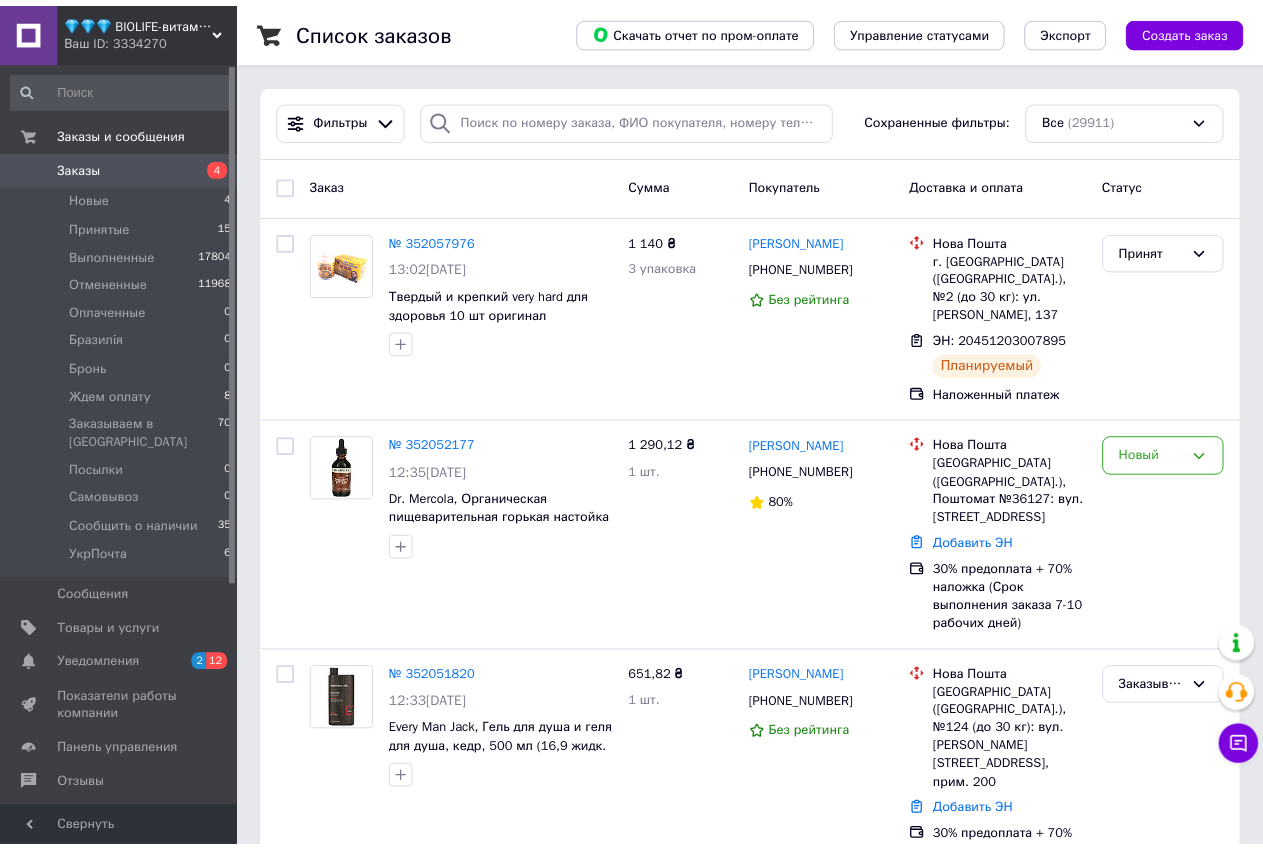 scroll, scrollTop: 0, scrollLeft: 0, axis: both 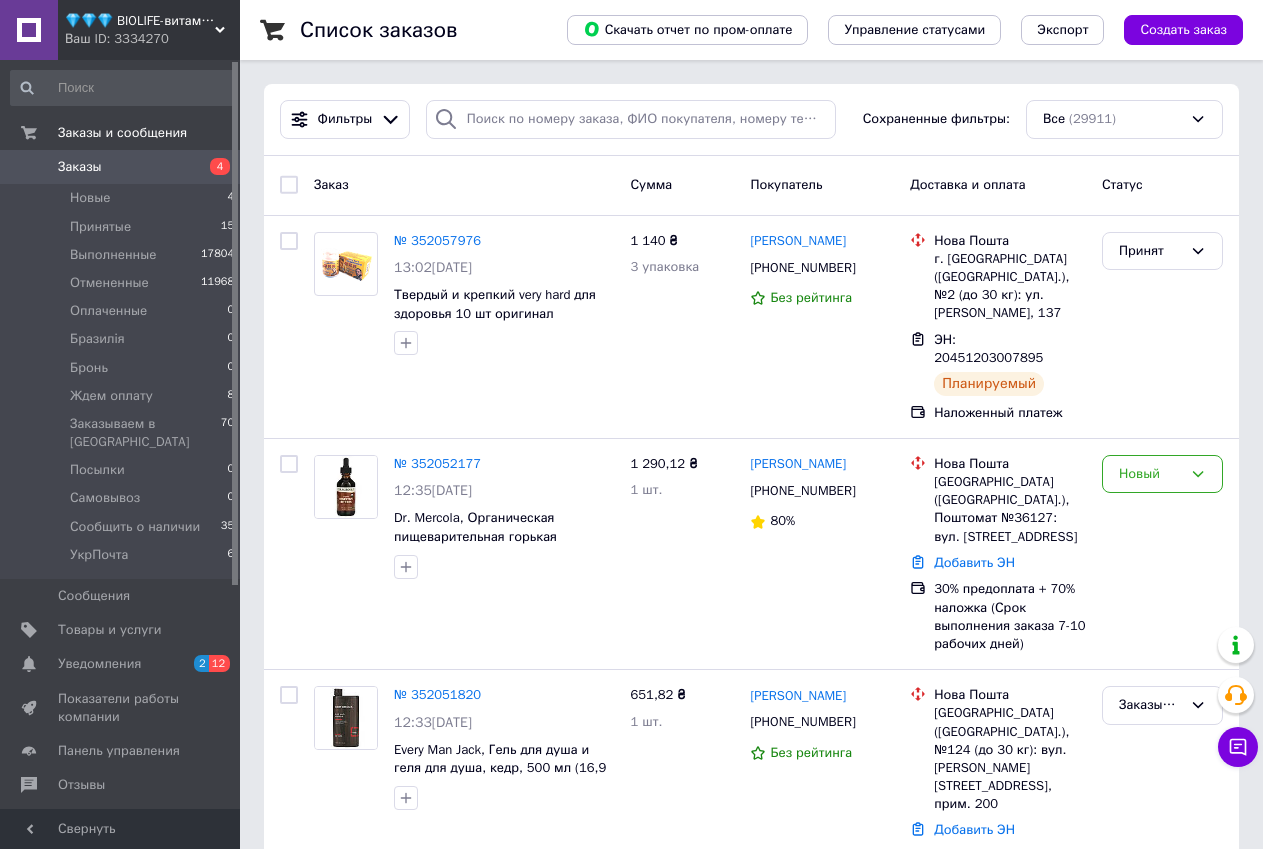 click on "💎💎💎 BIOLIFE-витамины и минералы" at bounding box center [140, 21] 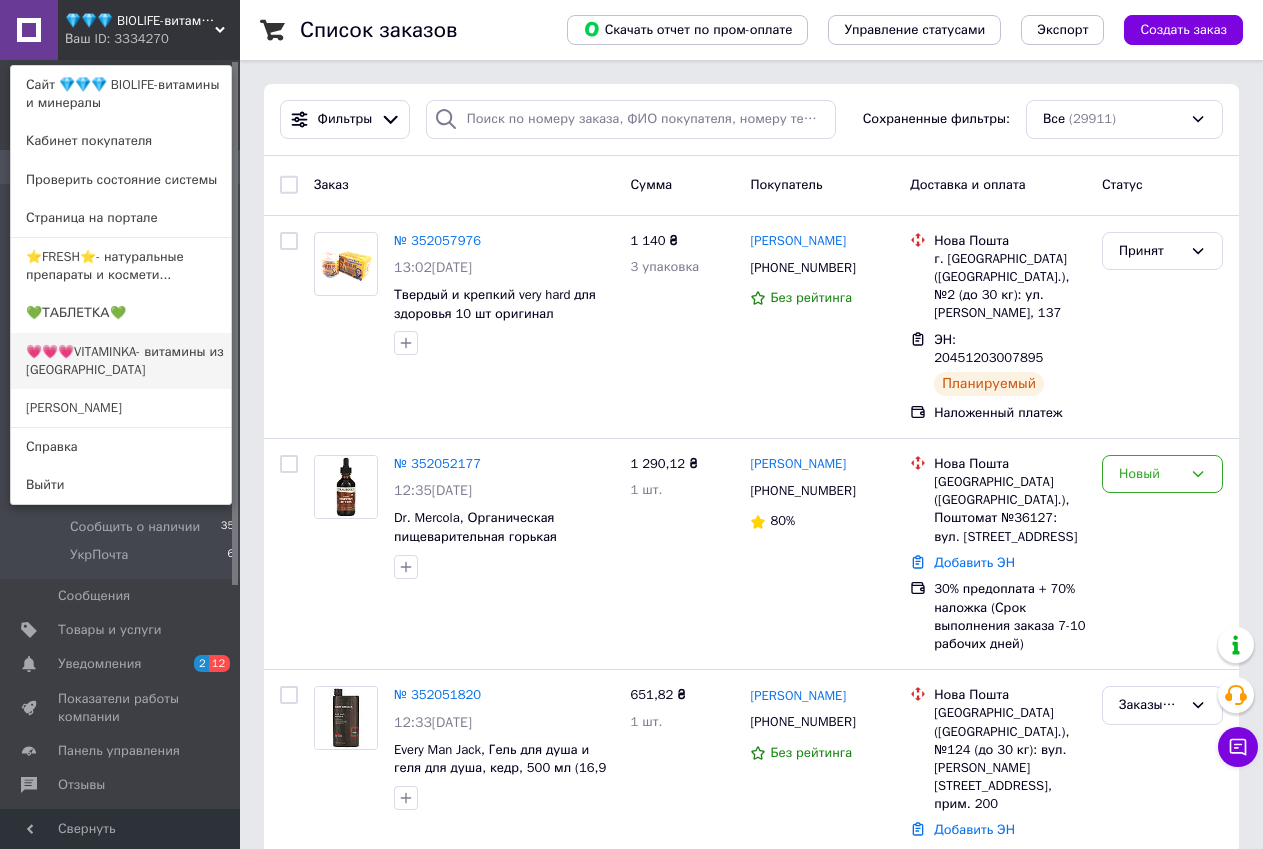 click on "💗💗💗VITAMINKA- витамины из [GEOGRAPHIC_DATA]" at bounding box center (121, 361) 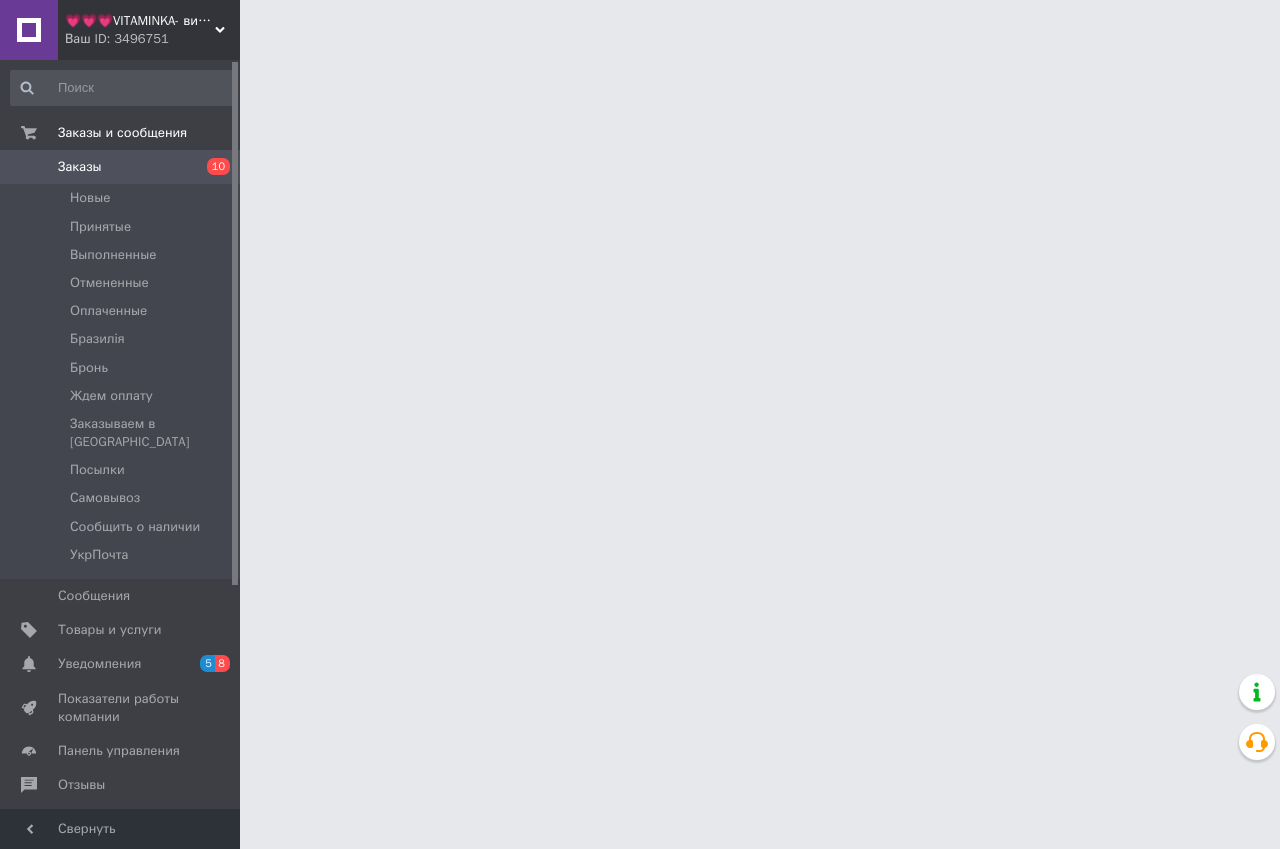scroll, scrollTop: 0, scrollLeft: 0, axis: both 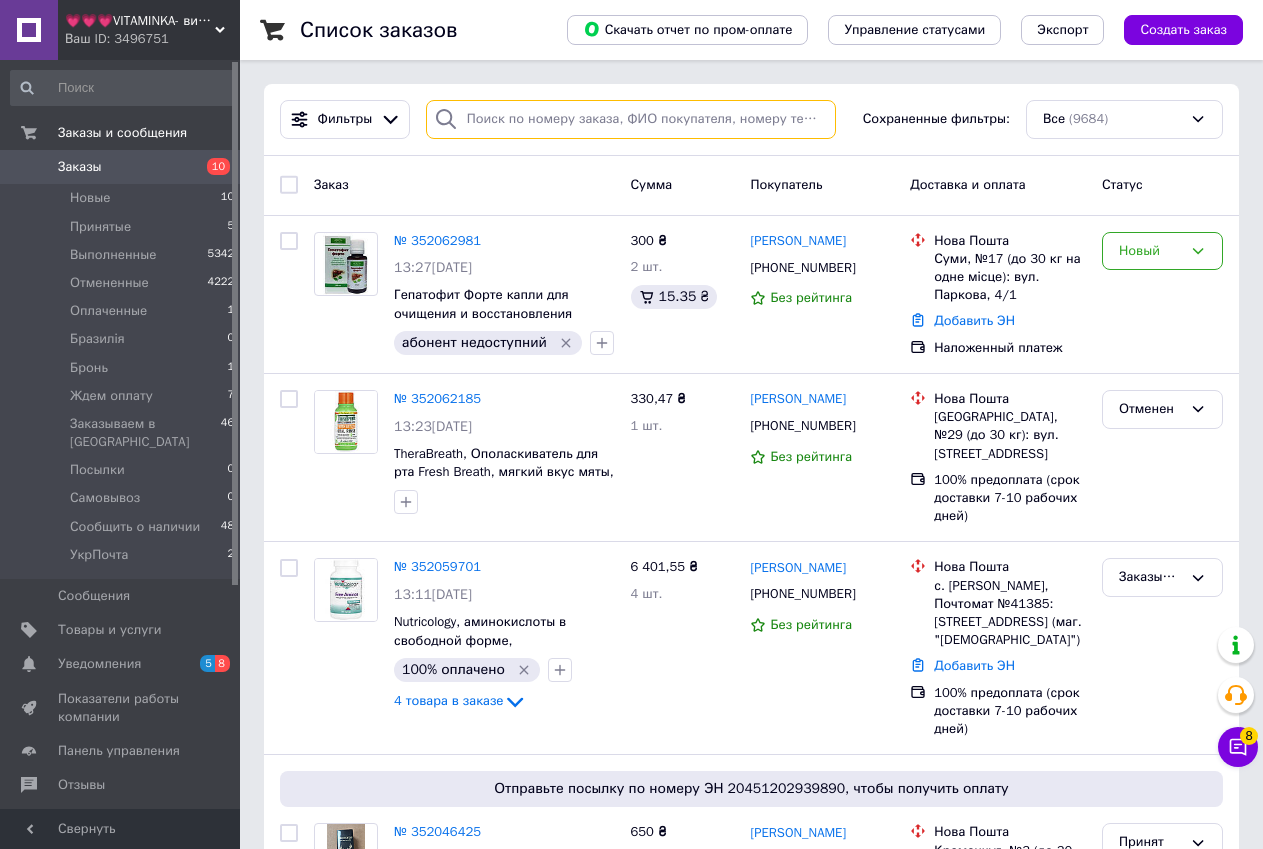 click at bounding box center [631, 119] 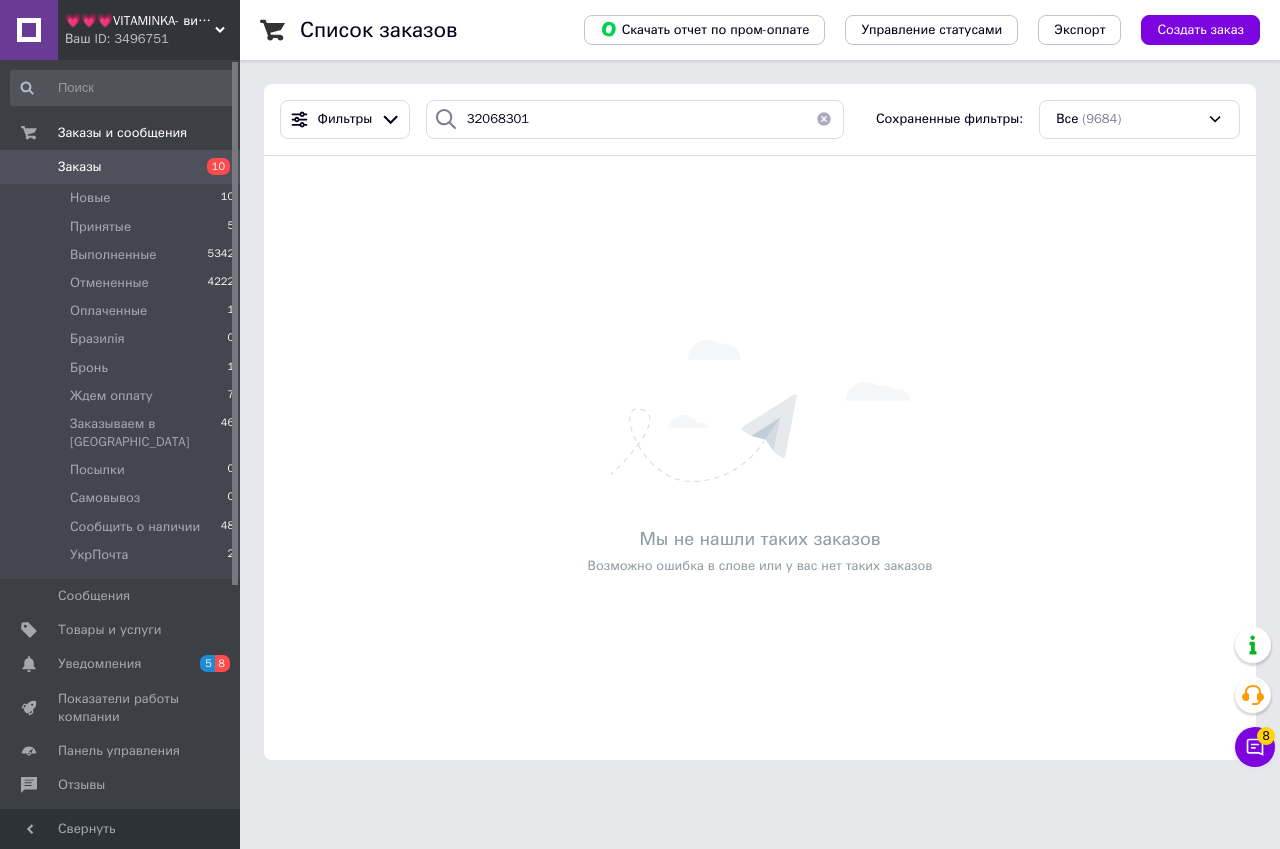 drag, startPoint x: 646, startPoint y: 828, endPoint x: 642, endPoint y: 759, distance: 69.115845 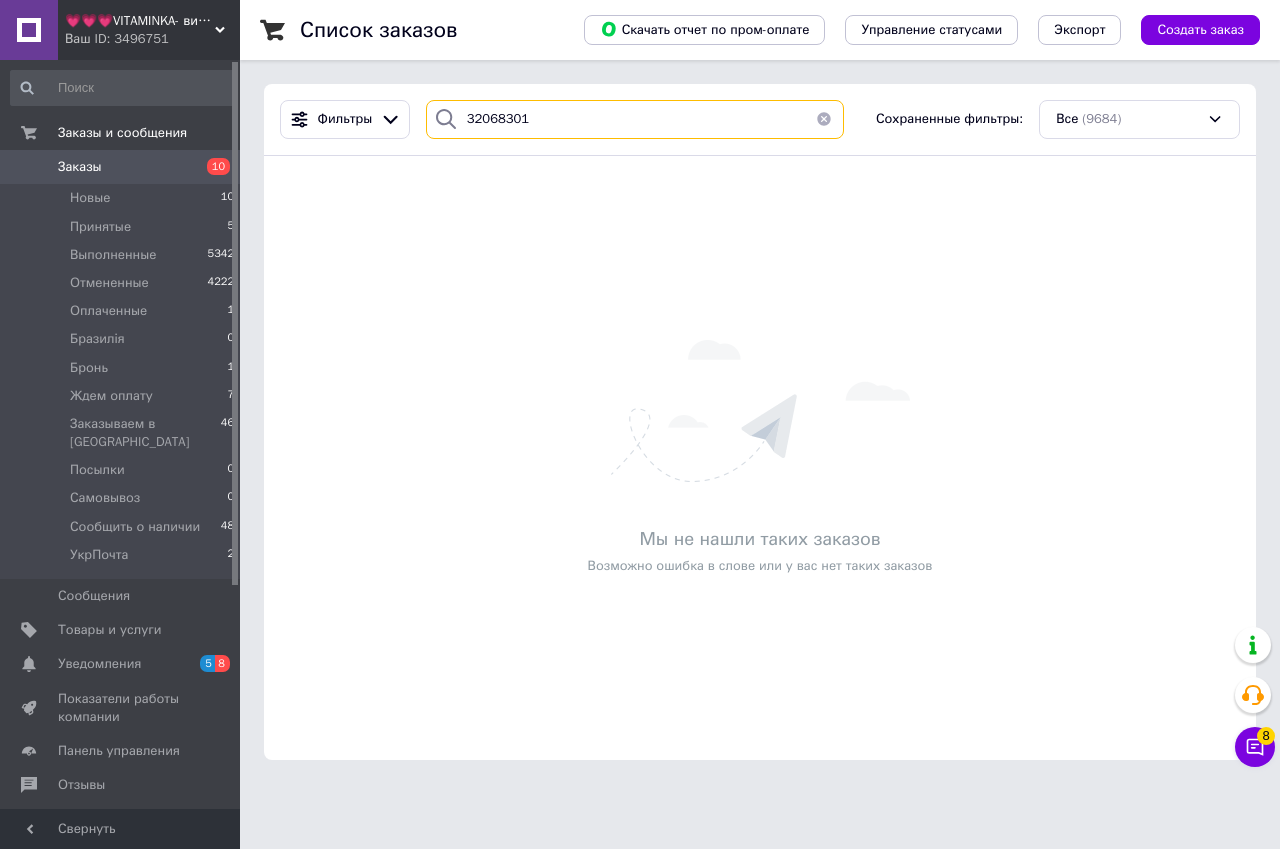 drag, startPoint x: 532, startPoint y: 121, endPoint x: 457, endPoint y: 127, distance: 75.23962 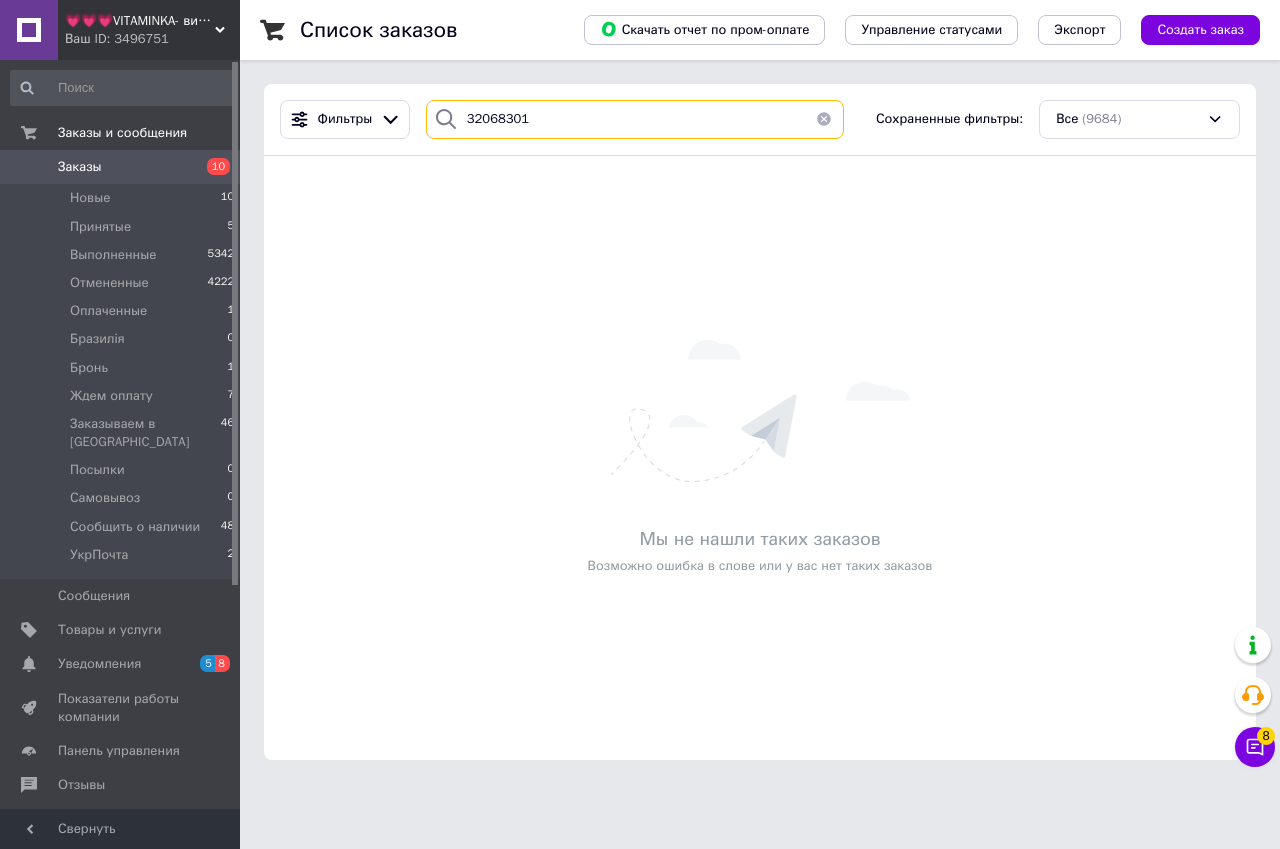 click on "32068301" at bounding box center [635, 119] 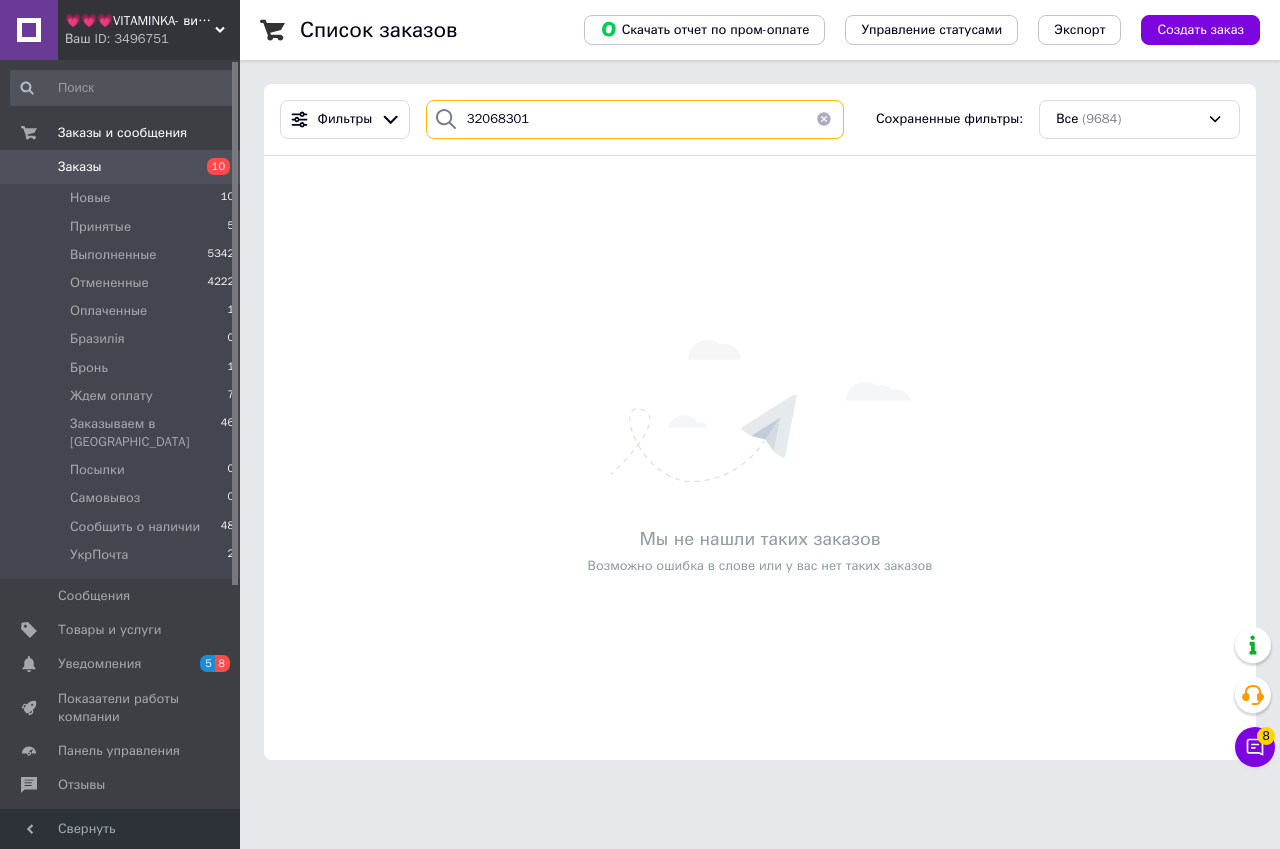 paste on "5" 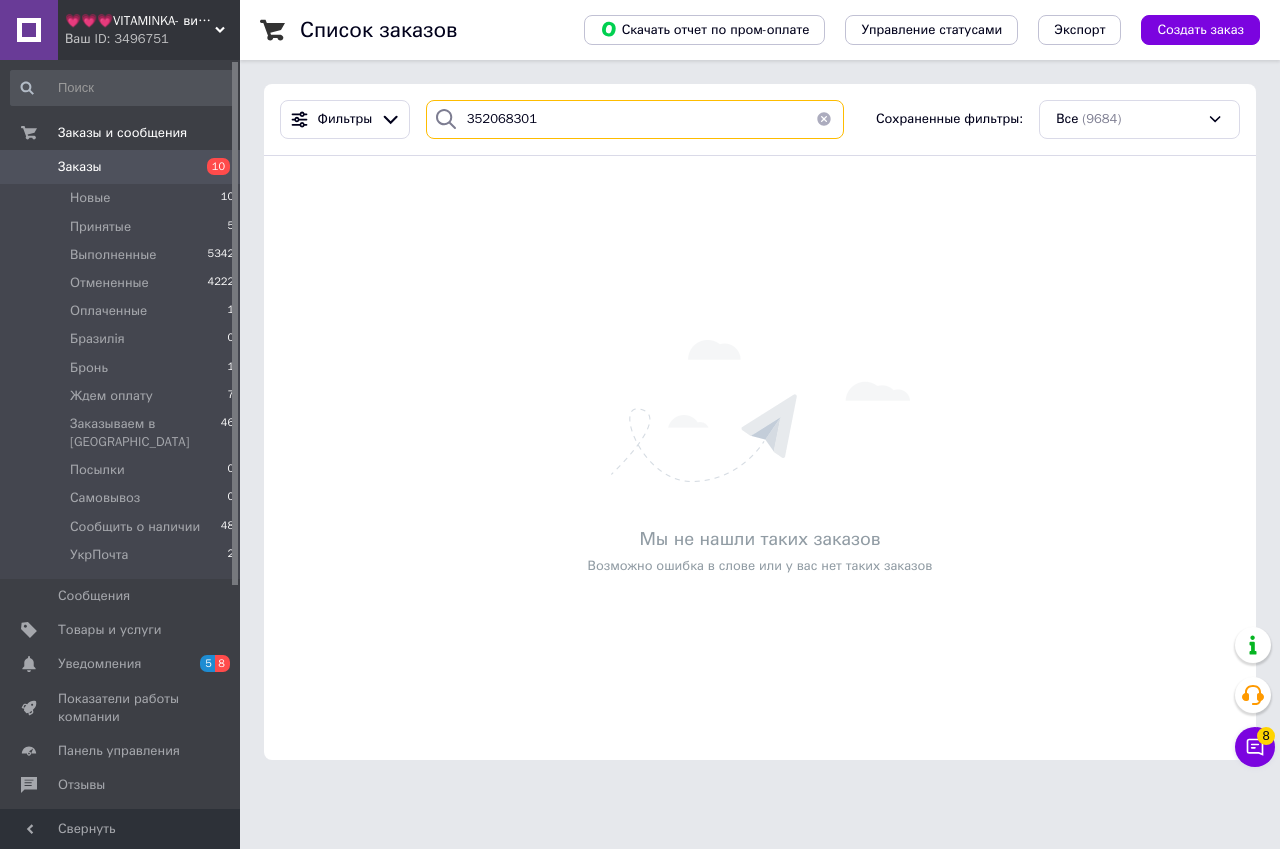 type on "352068301" 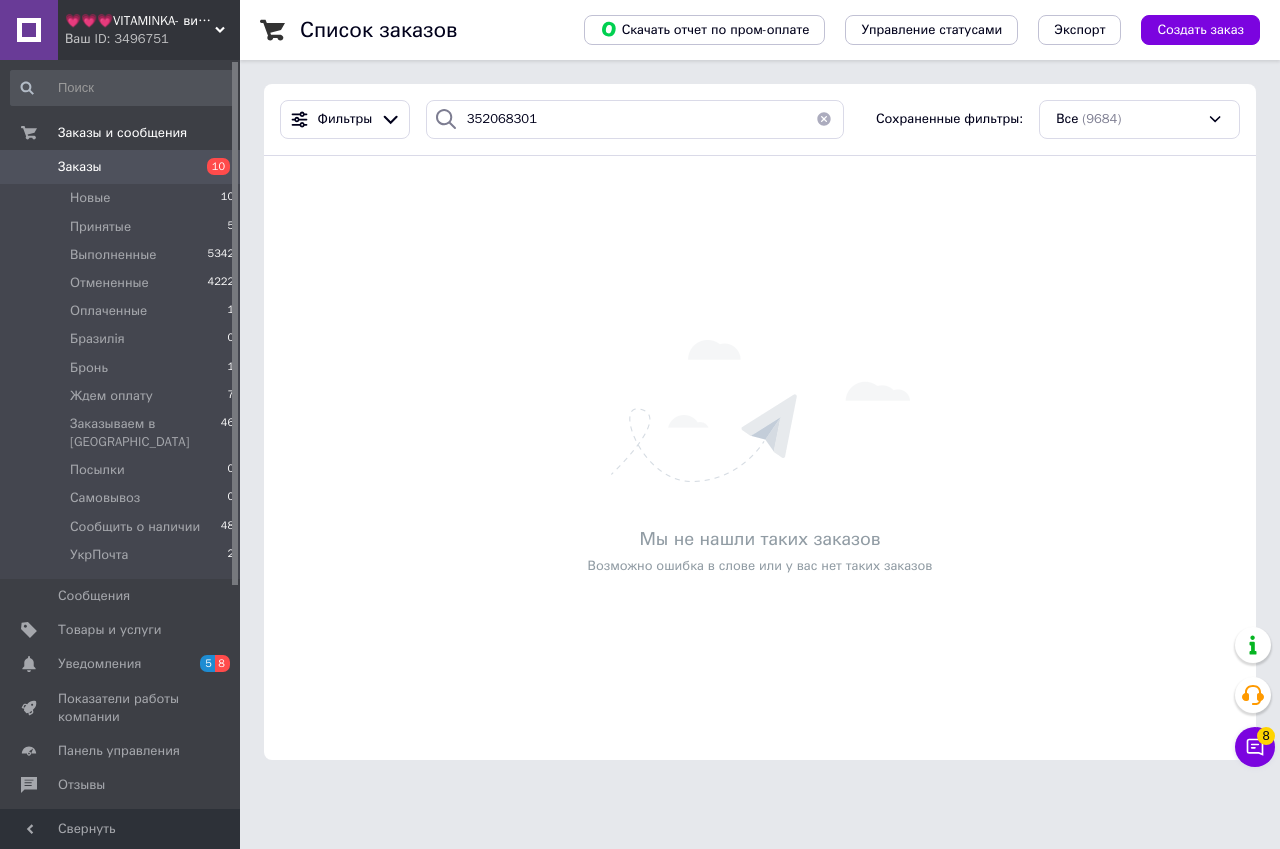 click on "Ваш ID: 3496751" at bounding box center (152, 39) 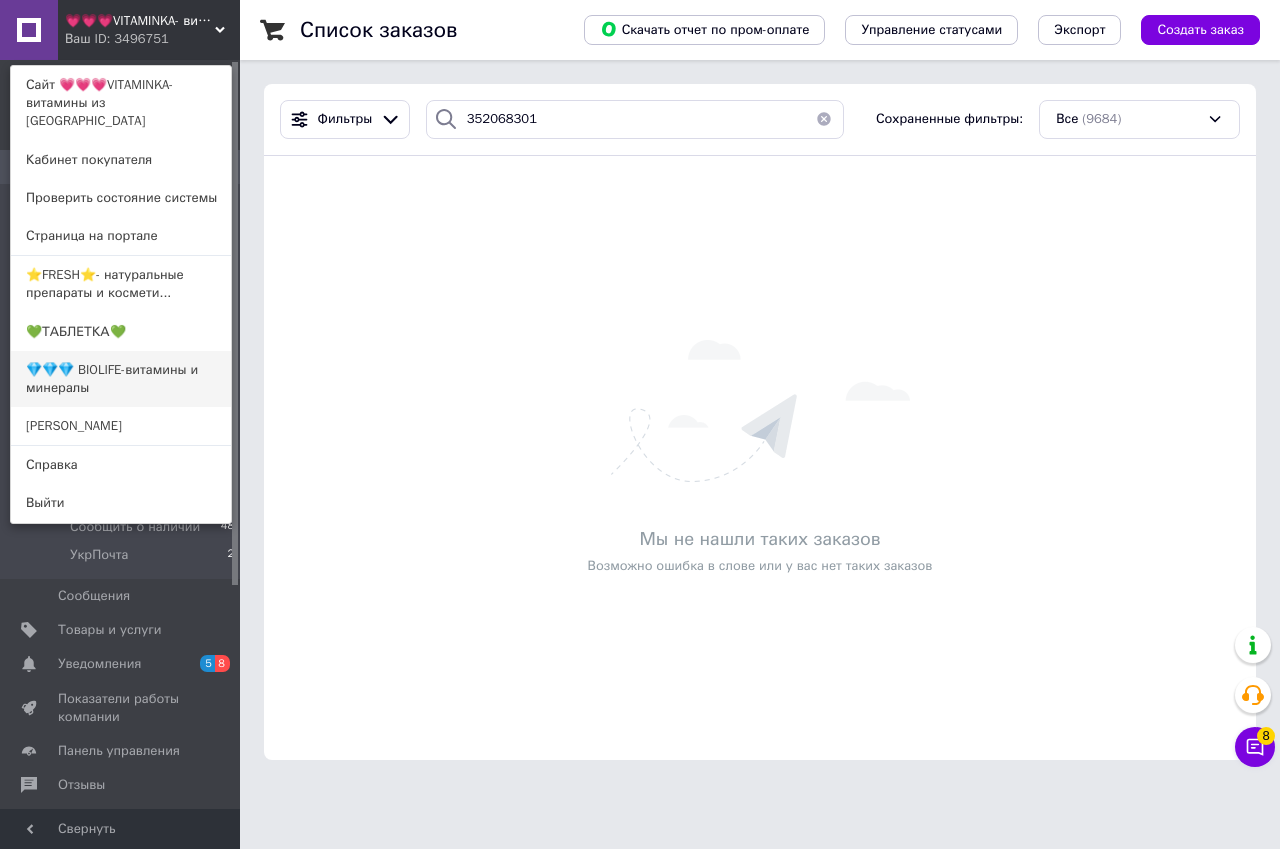 click on "💎💎💎 BIOLIFE-витамины и минералы" at bounding box center (121, 379) 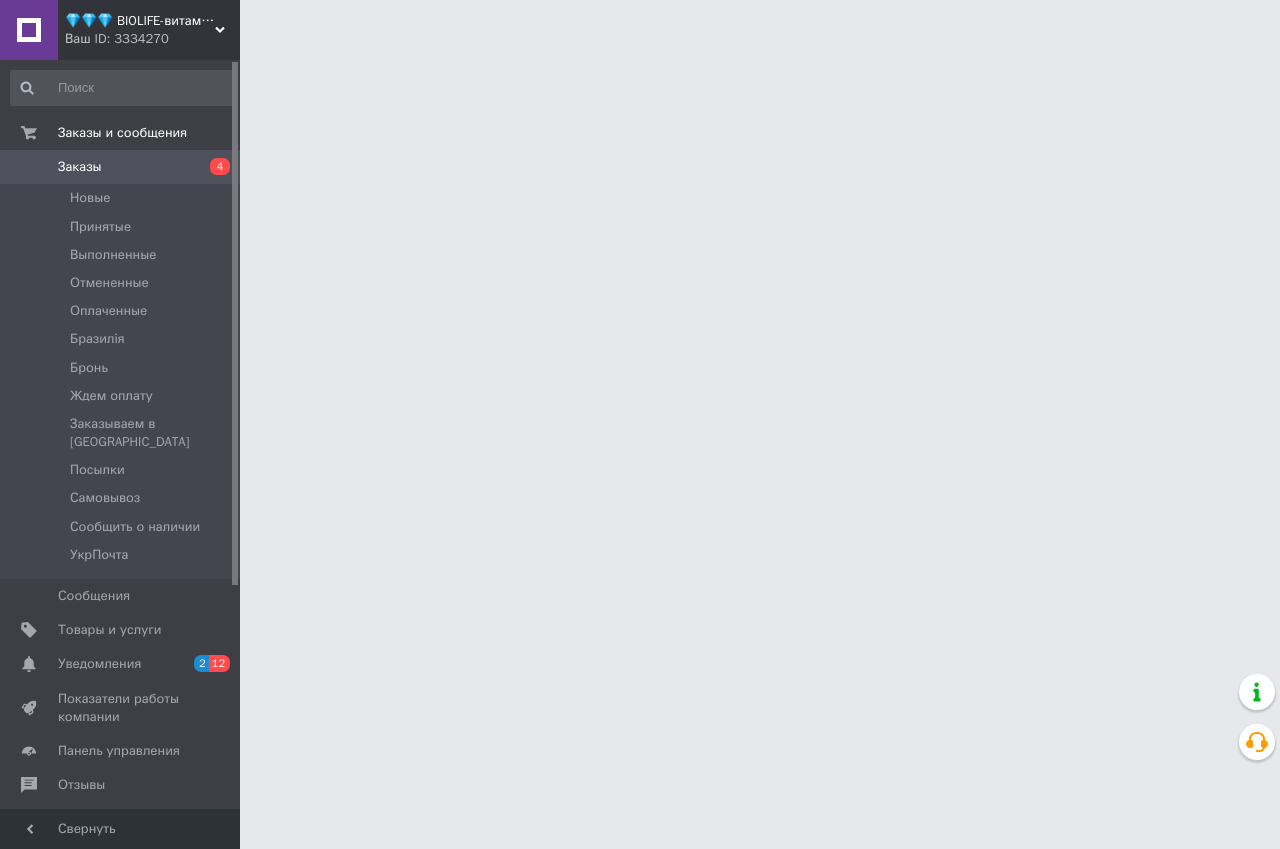 scroll, scrollTop: 0, scrollLeft: 0, axis: both 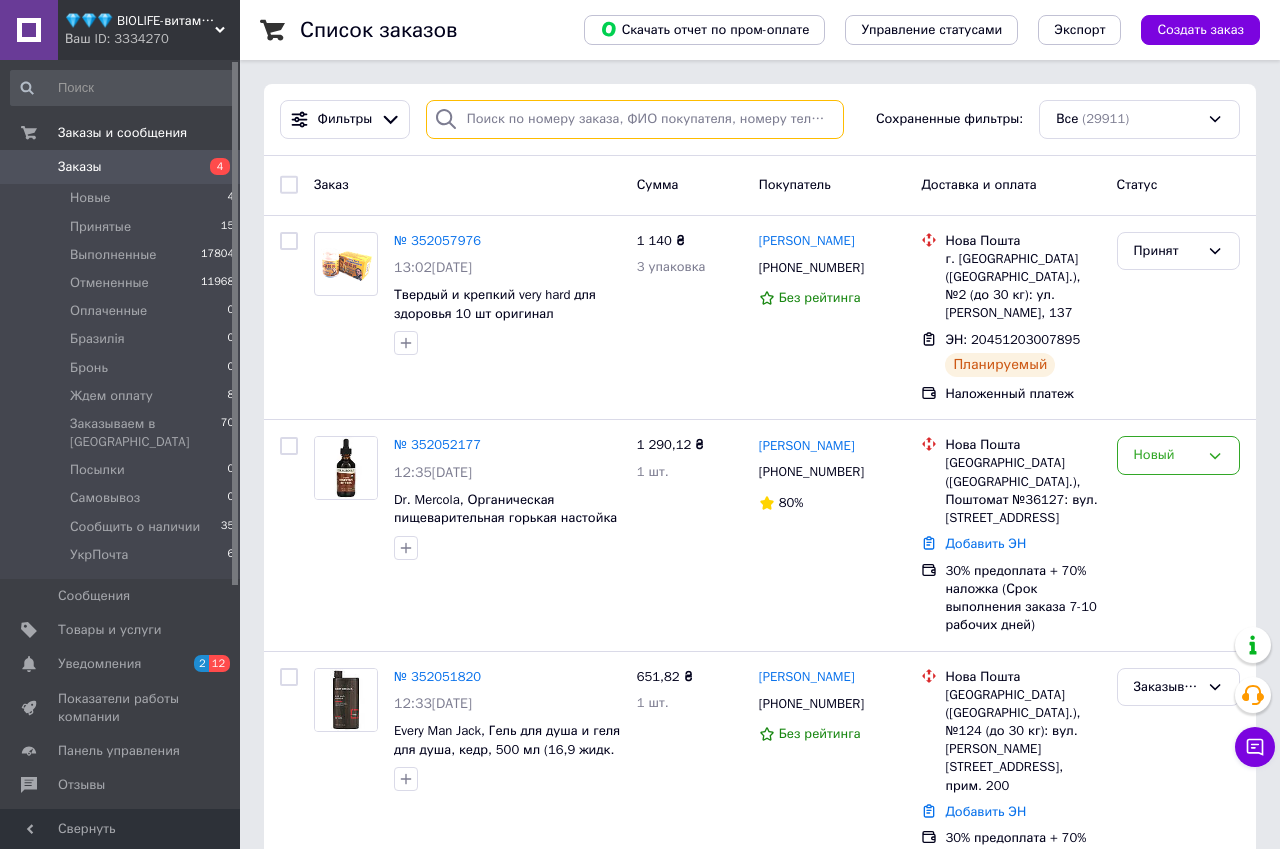 click at bounding box center (635, 119) 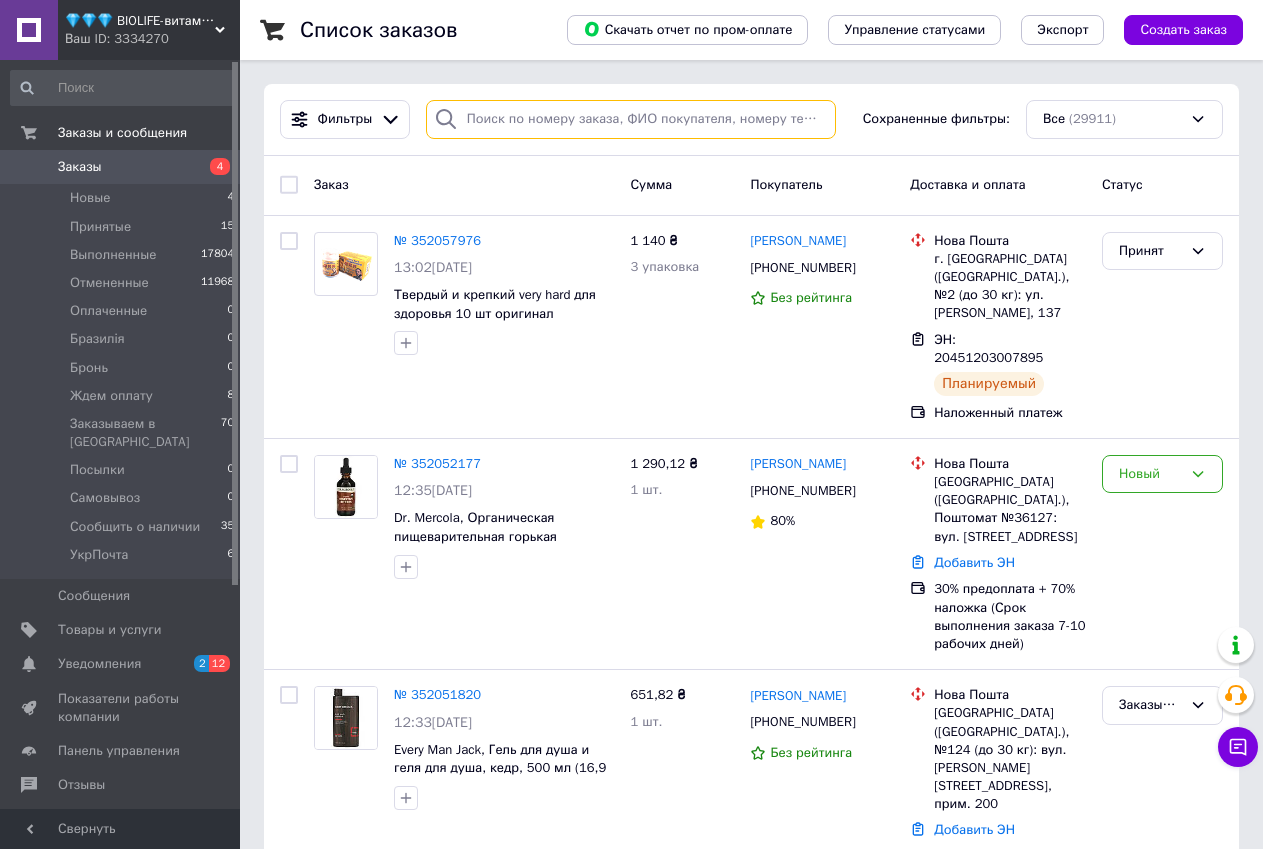 paste on "352068301" 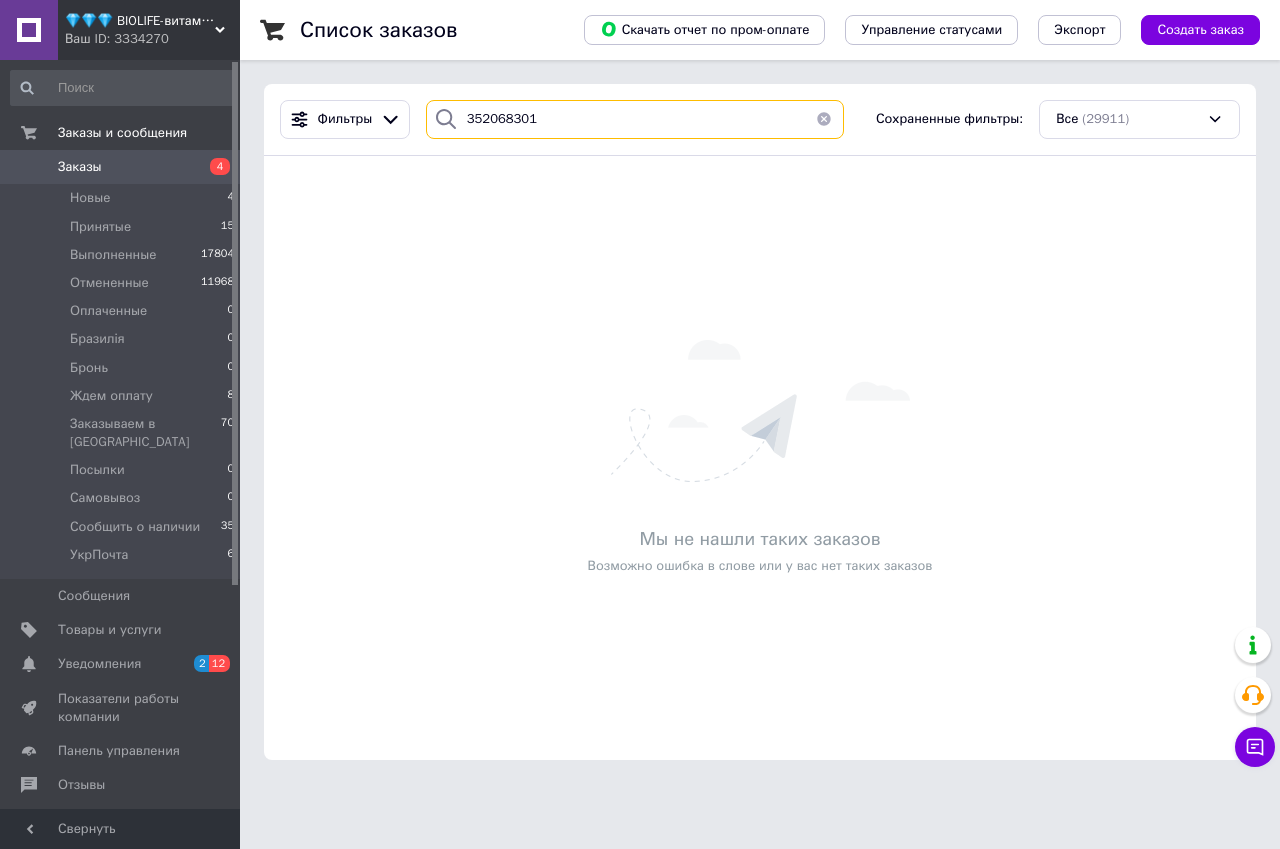type on "352068301" 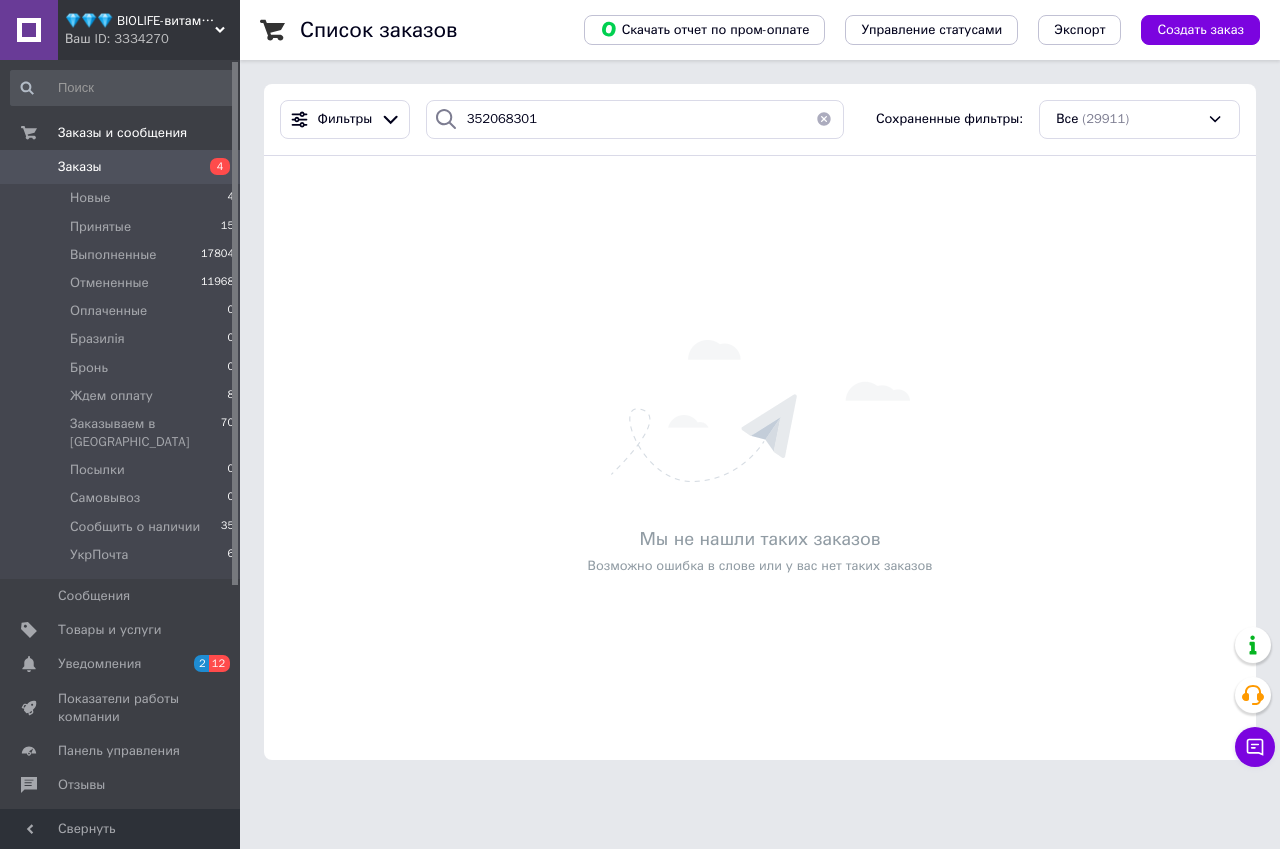 click on "Ваш ID: 3334270" at bounding box center (152, 39) 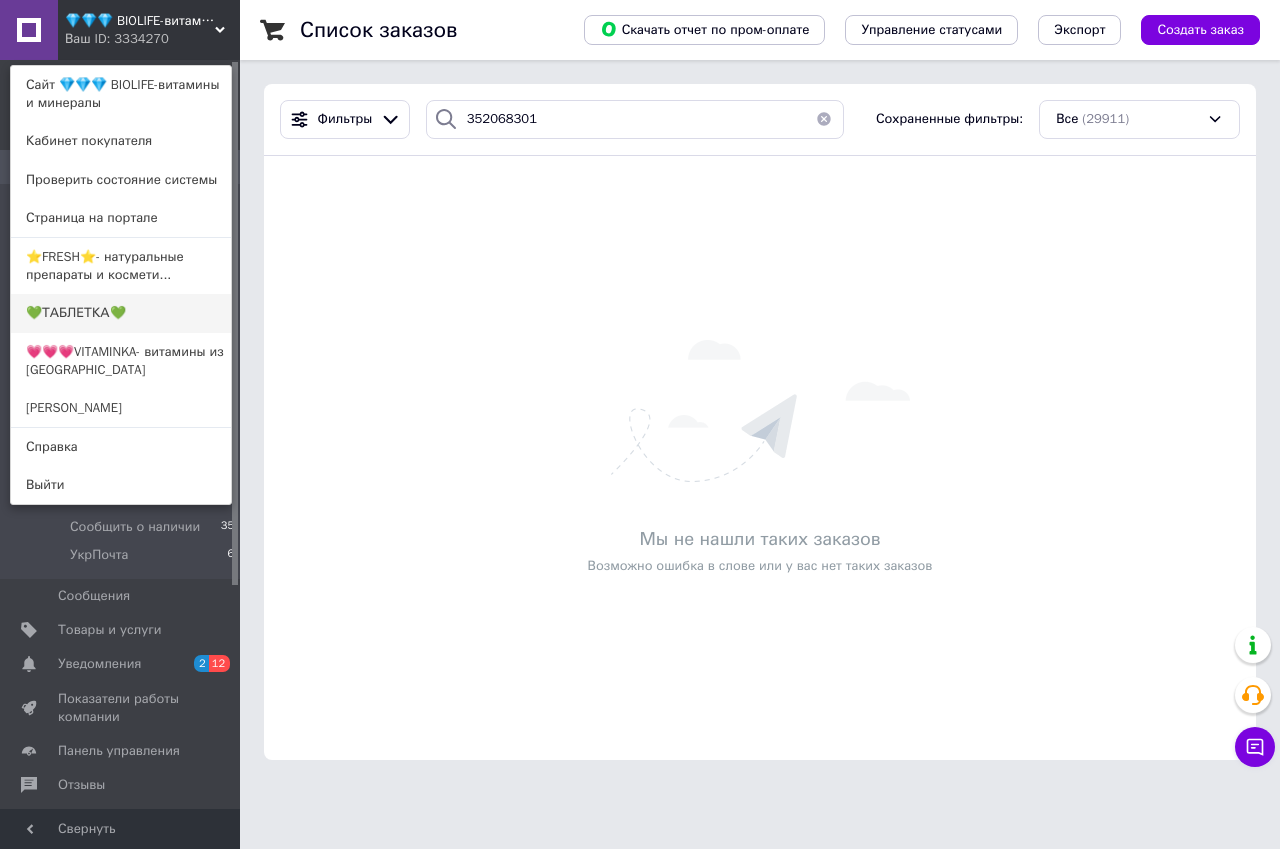 click on "💚ТАБЛЕТКА💚" at bounding box center [121, 313] 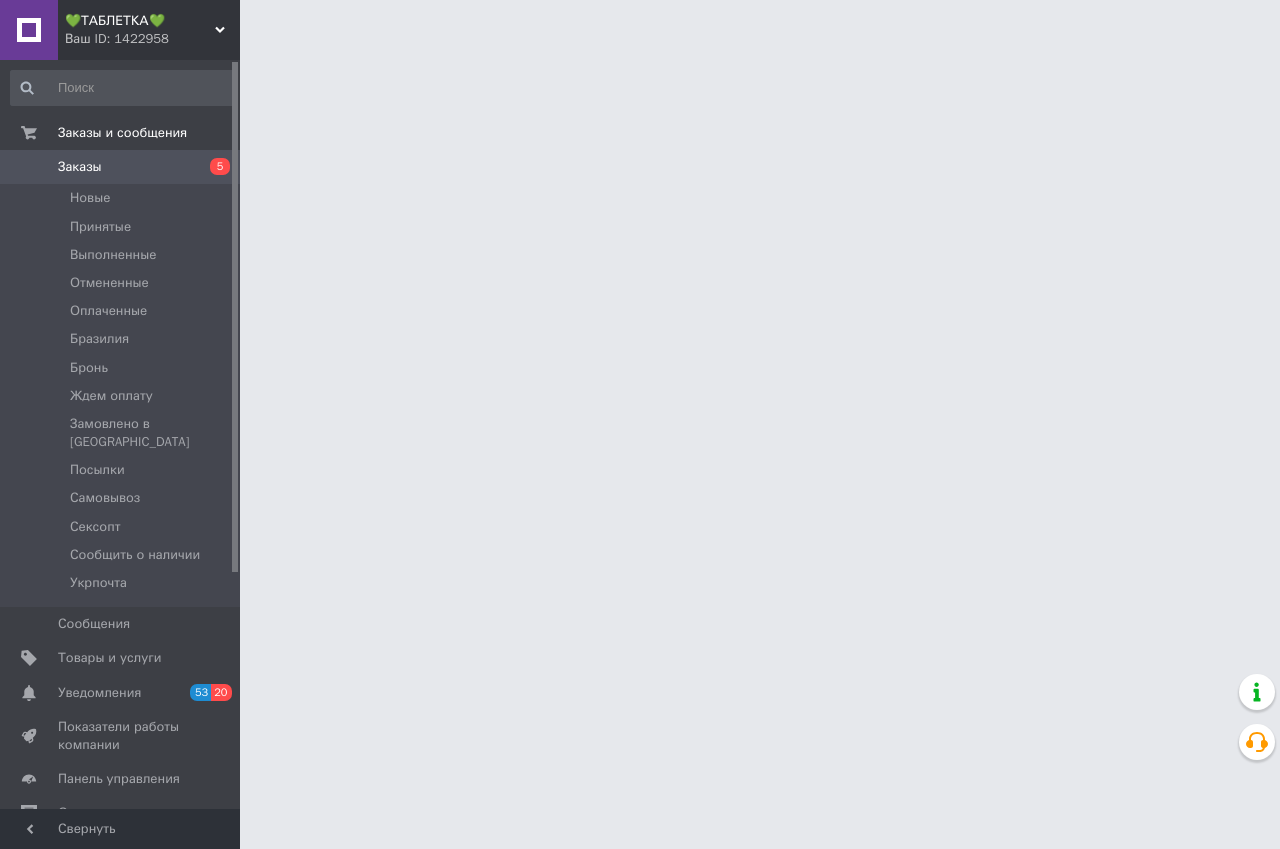 scroll, scrollTop: 0, scrollLeft: 0, axis: both 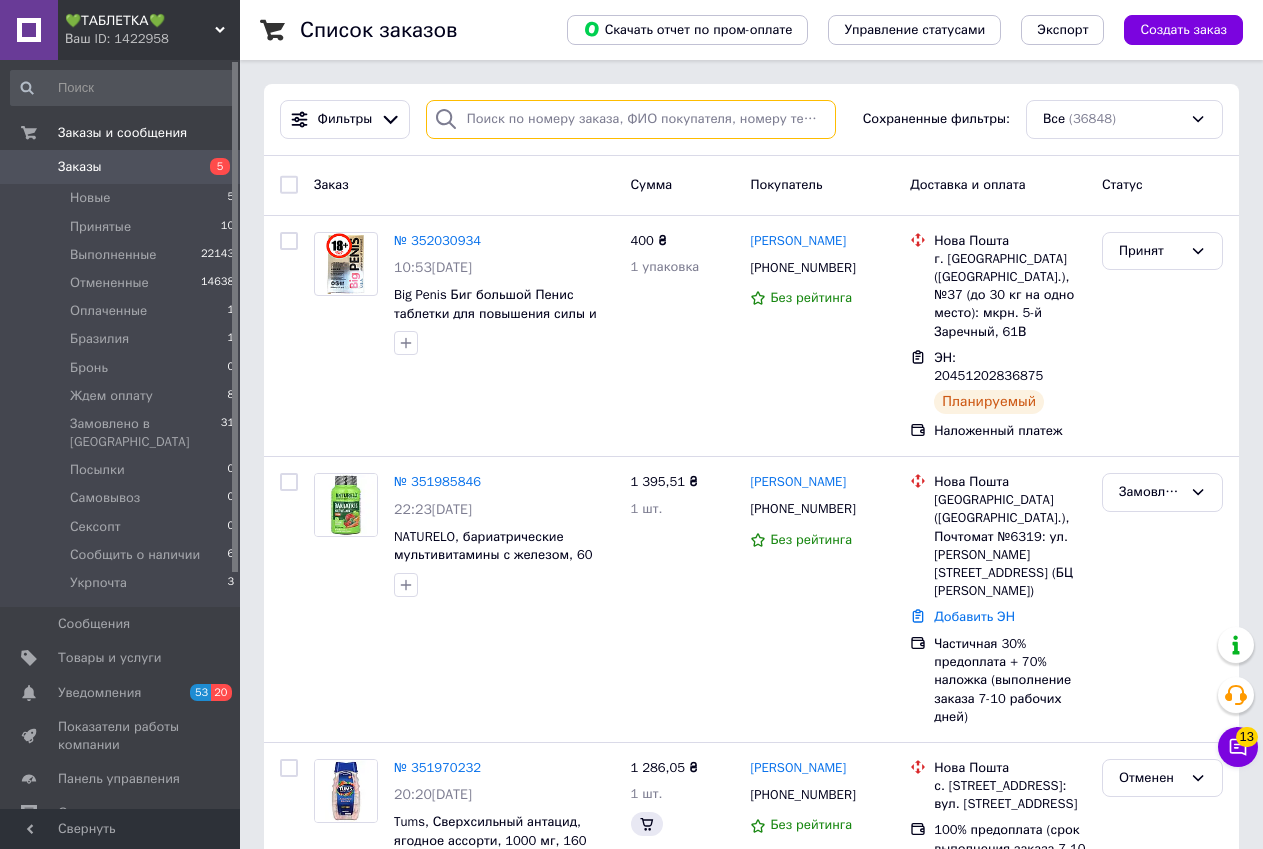 click at bounding box center (631, 119) 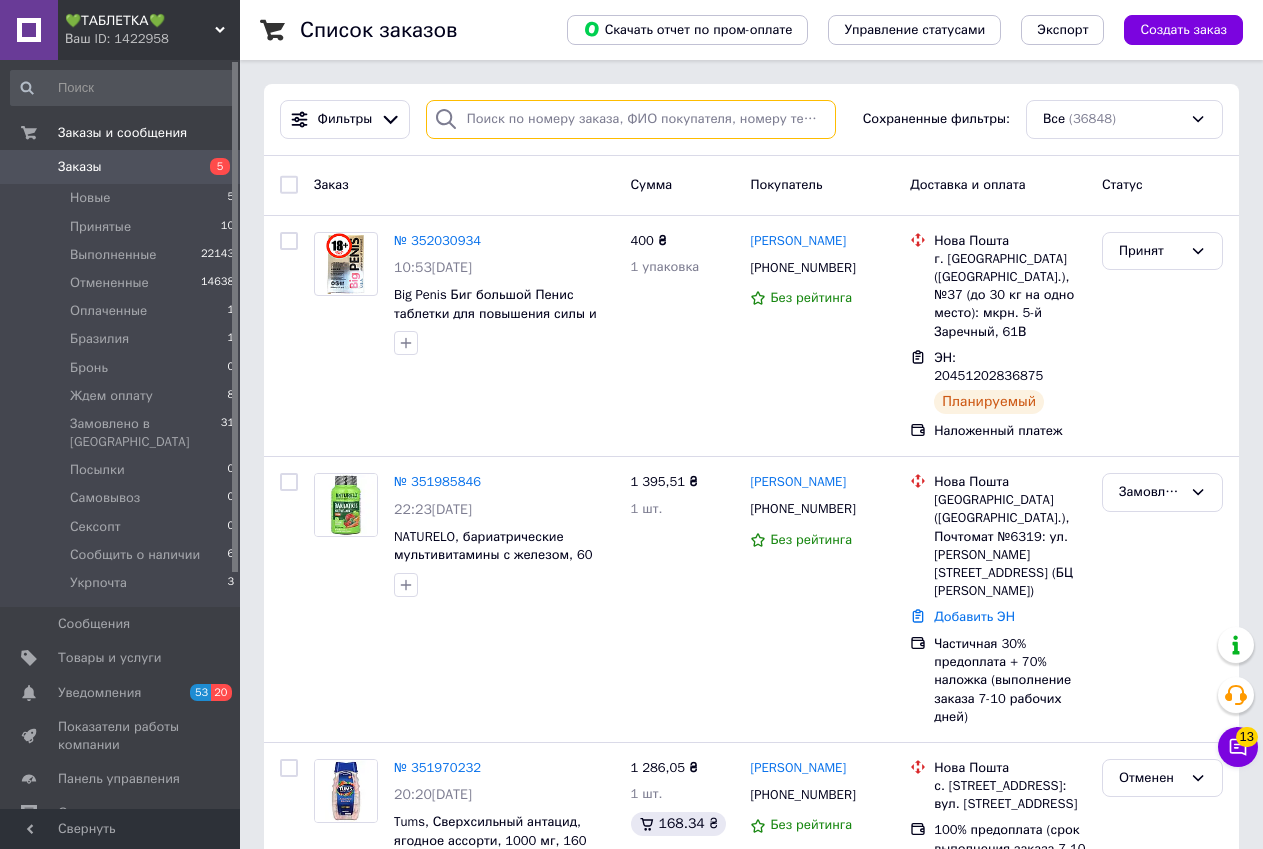 paste on "352068301" 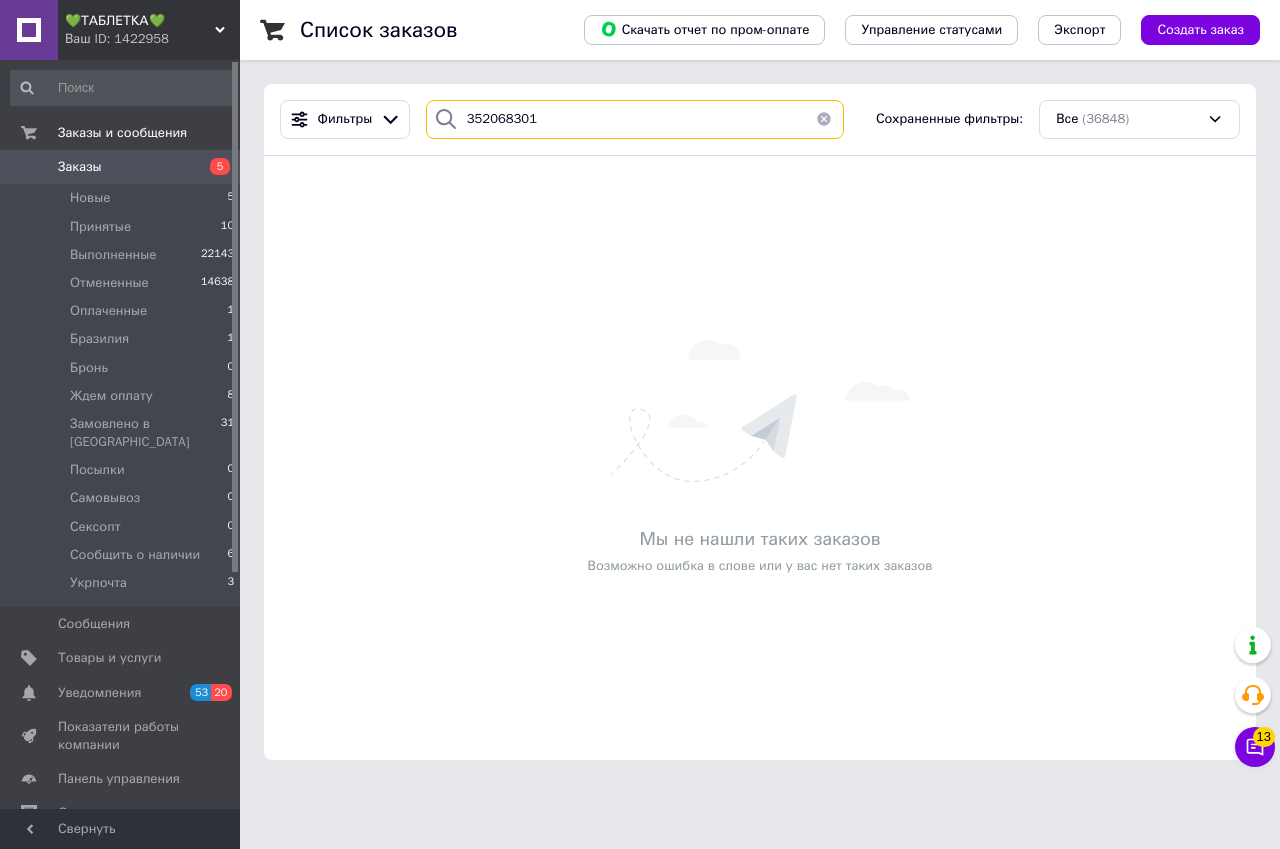 type on "352068301" 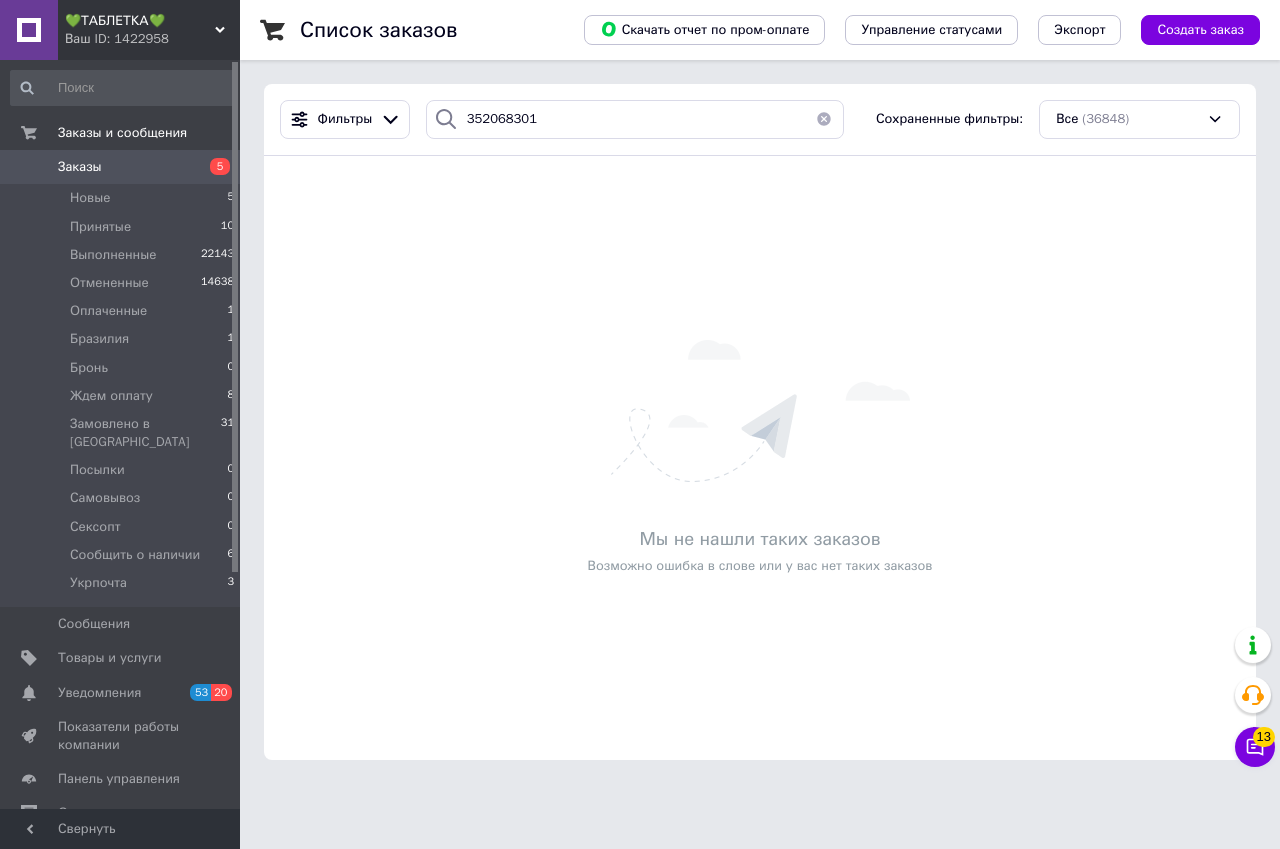 click 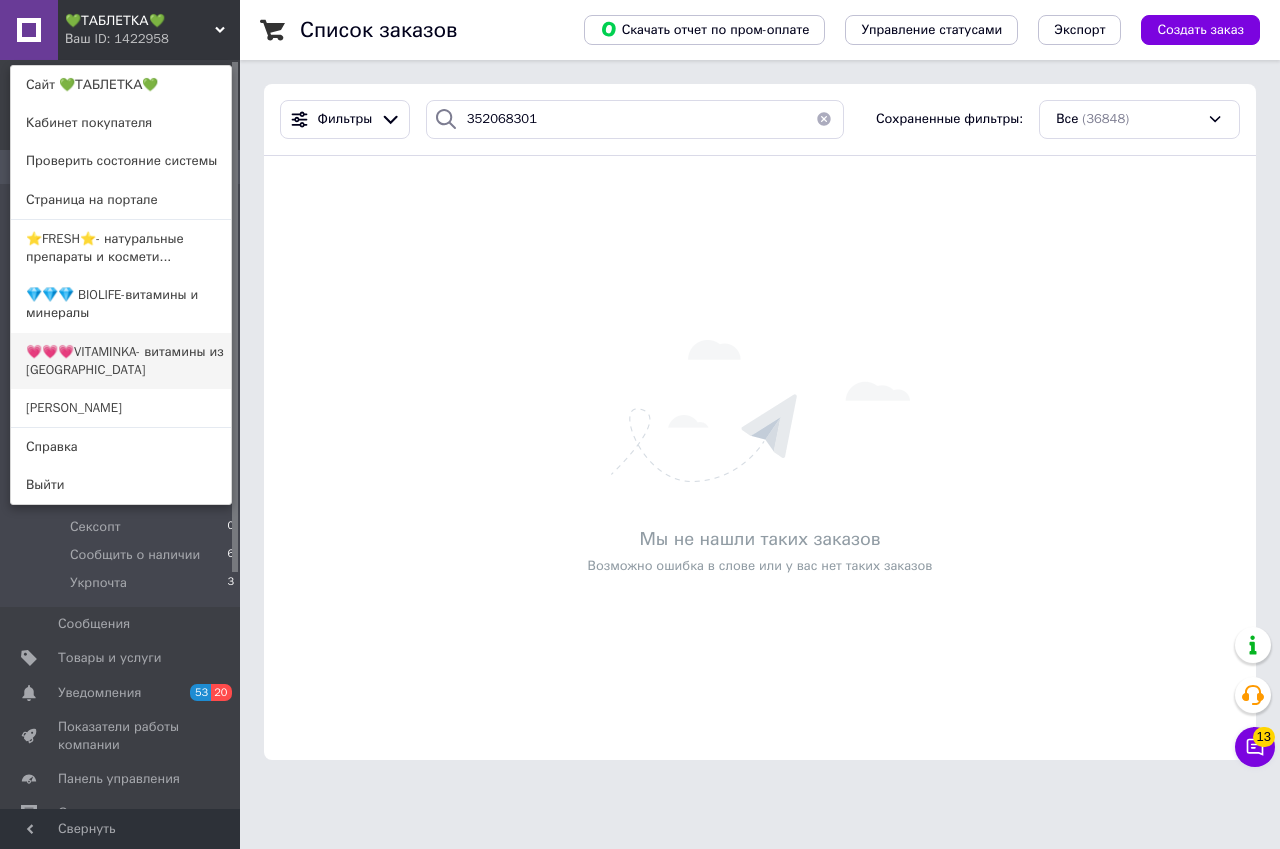 click on "💗💗💗VITAMINKA- витамины из [GEOGRAPHIC_DATA]" at bounding box center (121, 361) 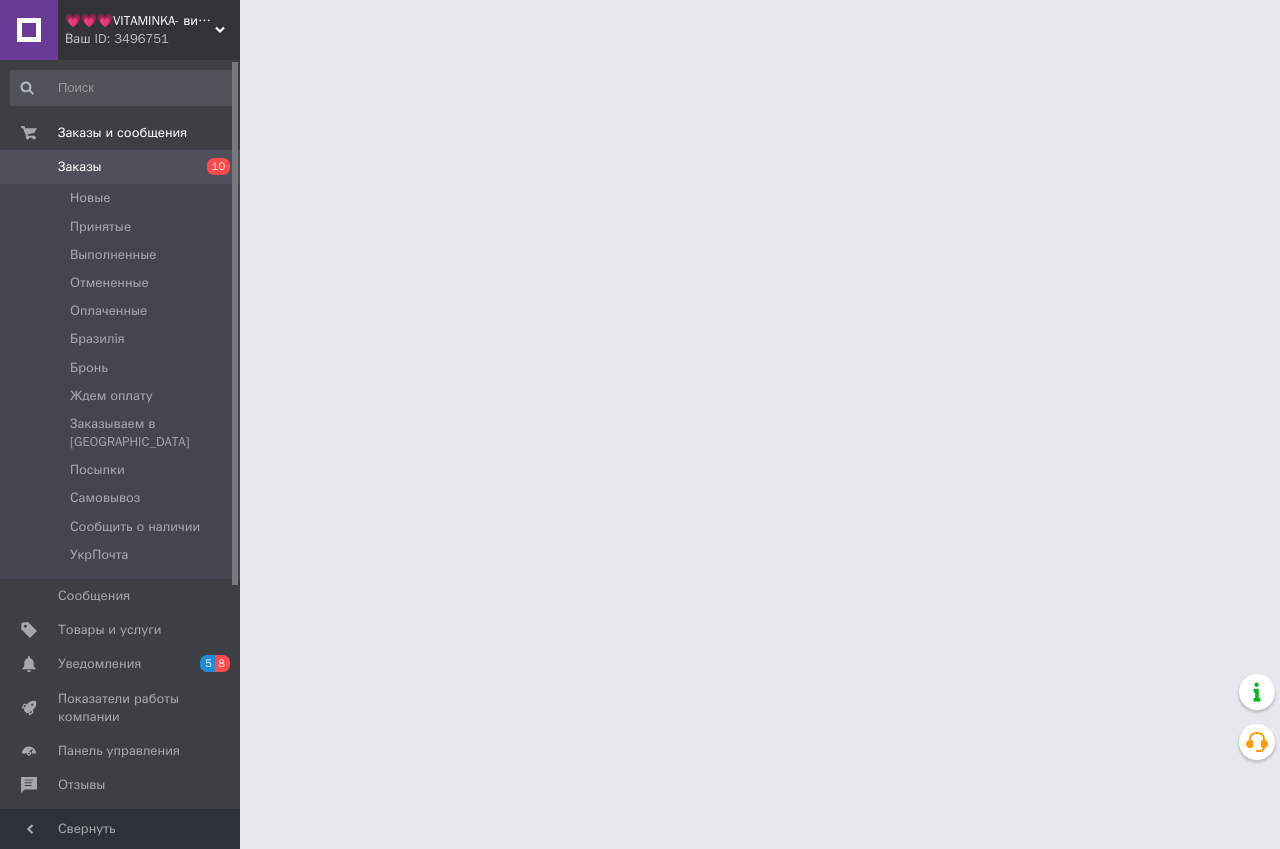 scroll, scrollTop: 0, scrollLeft: 0, axis: both 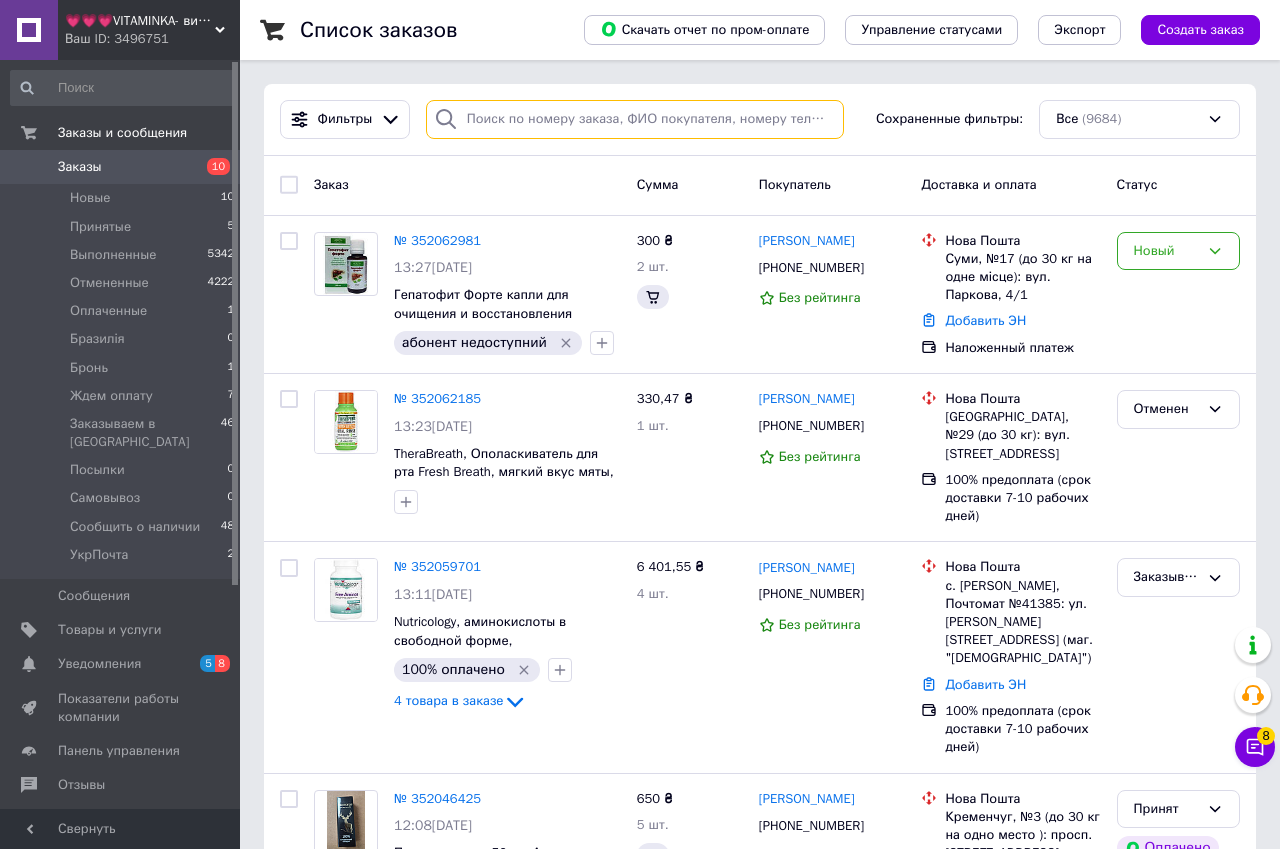 click at bounding box center (635, 119) 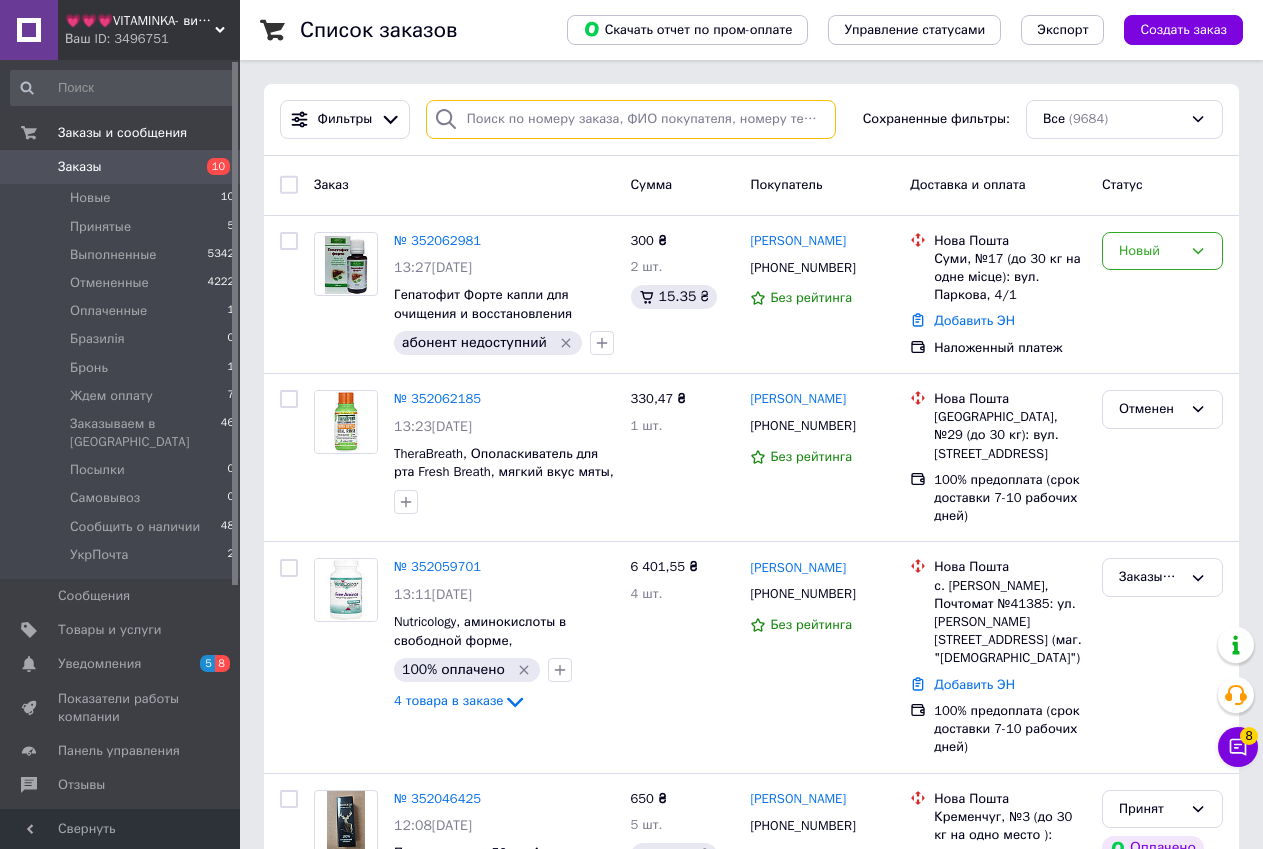 paste on "352068301" 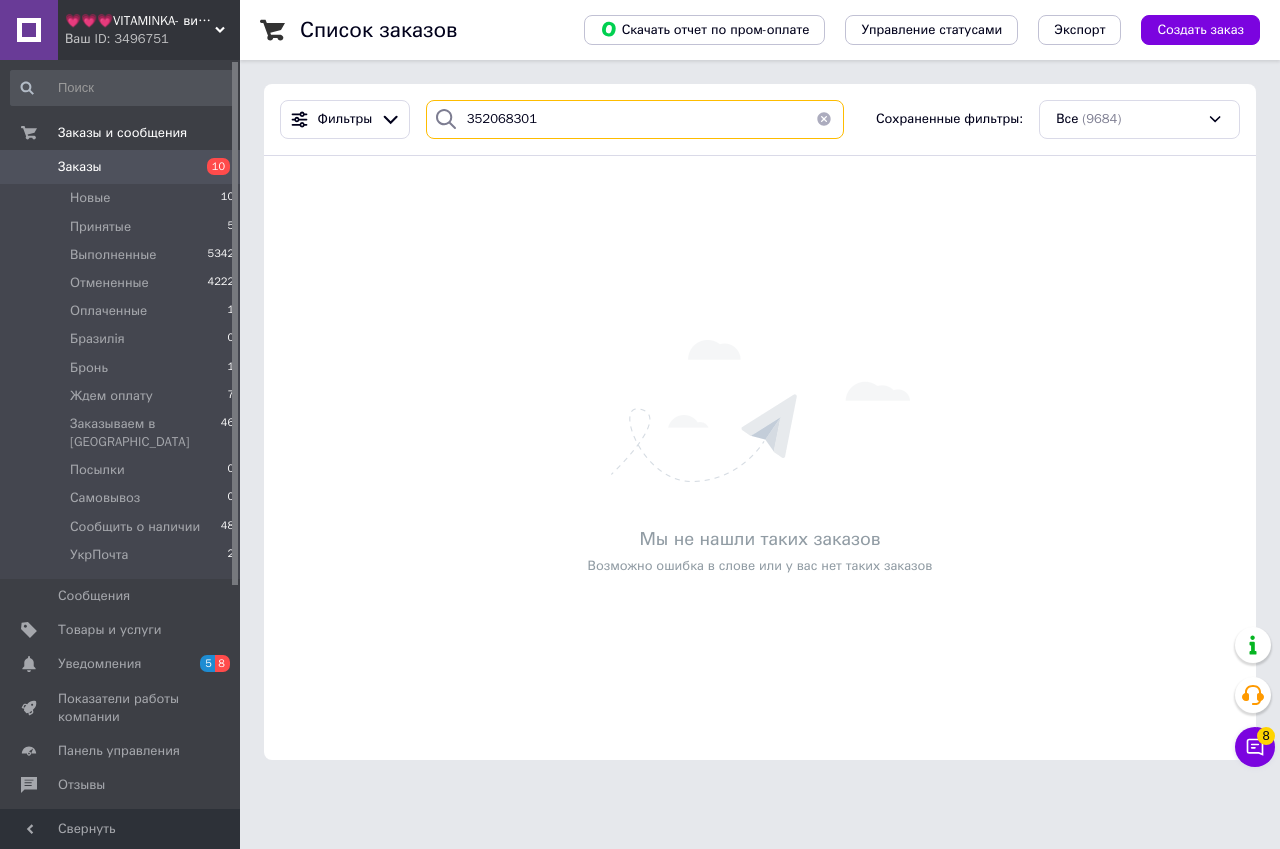 type on "352068301" 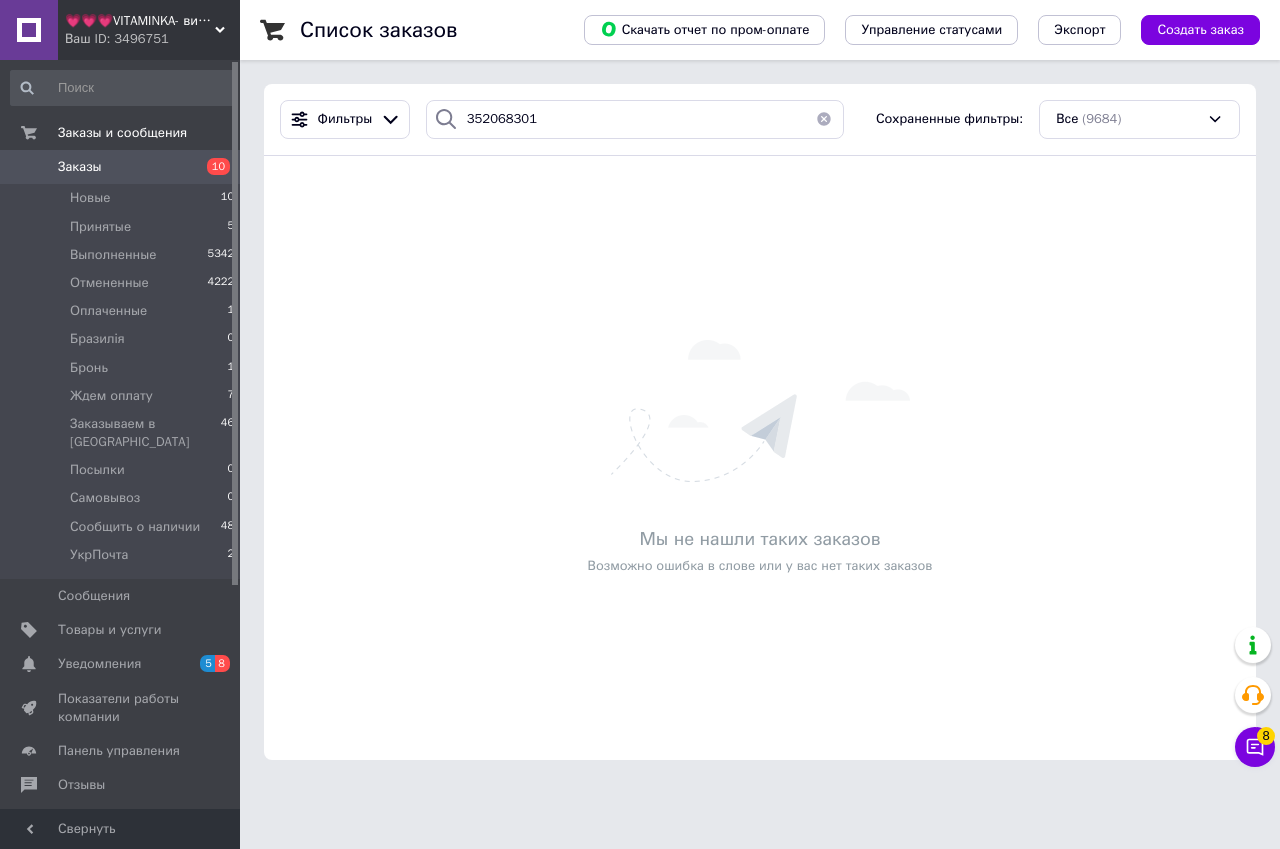 click on "Ваш ID: 3496751" at bounding box center [152, 39] 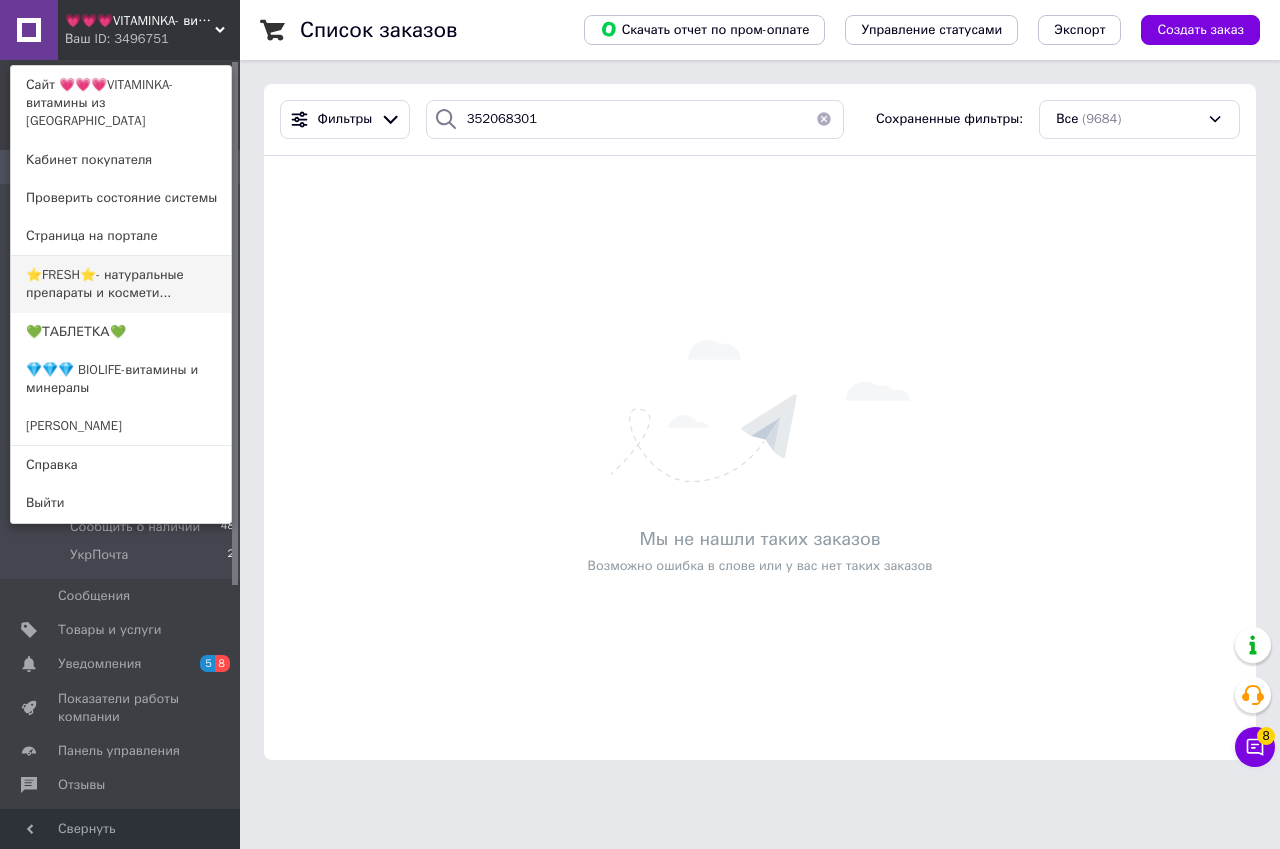 click on "⭐FRESH⭐- натуральные препараты и космети..." at bounding box center (121, 284) 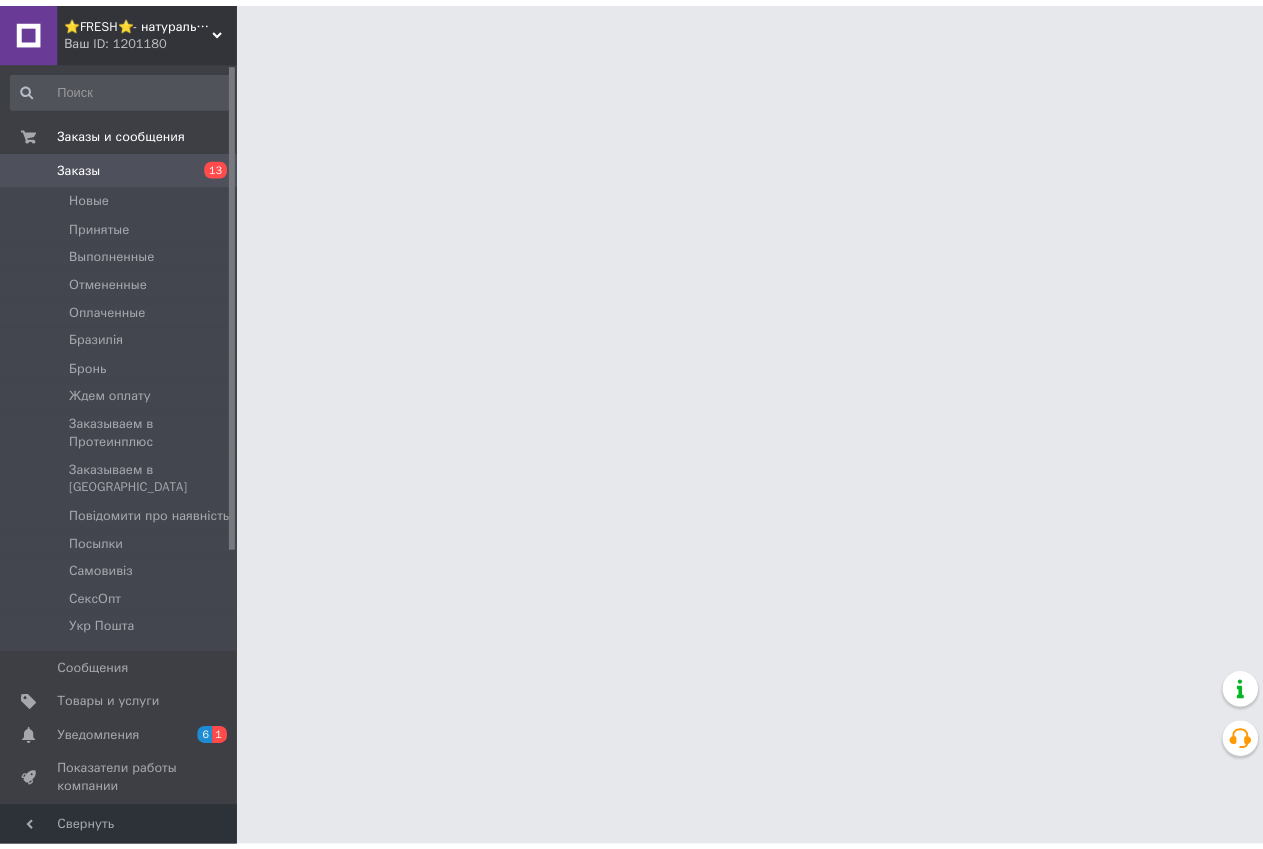 scroll, scrollTop: 0, scrollLeft: 0, axis: both 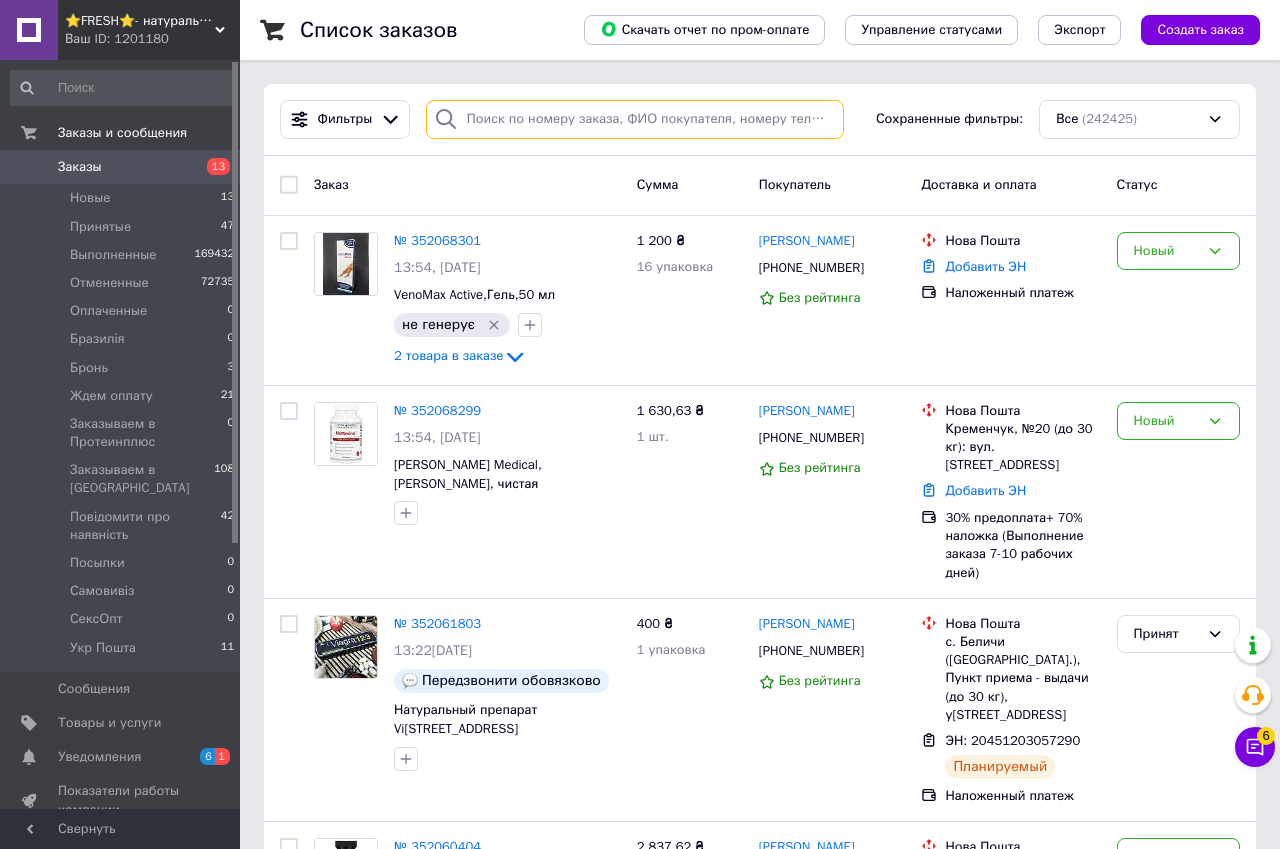 click at bounding box center (635, 119) 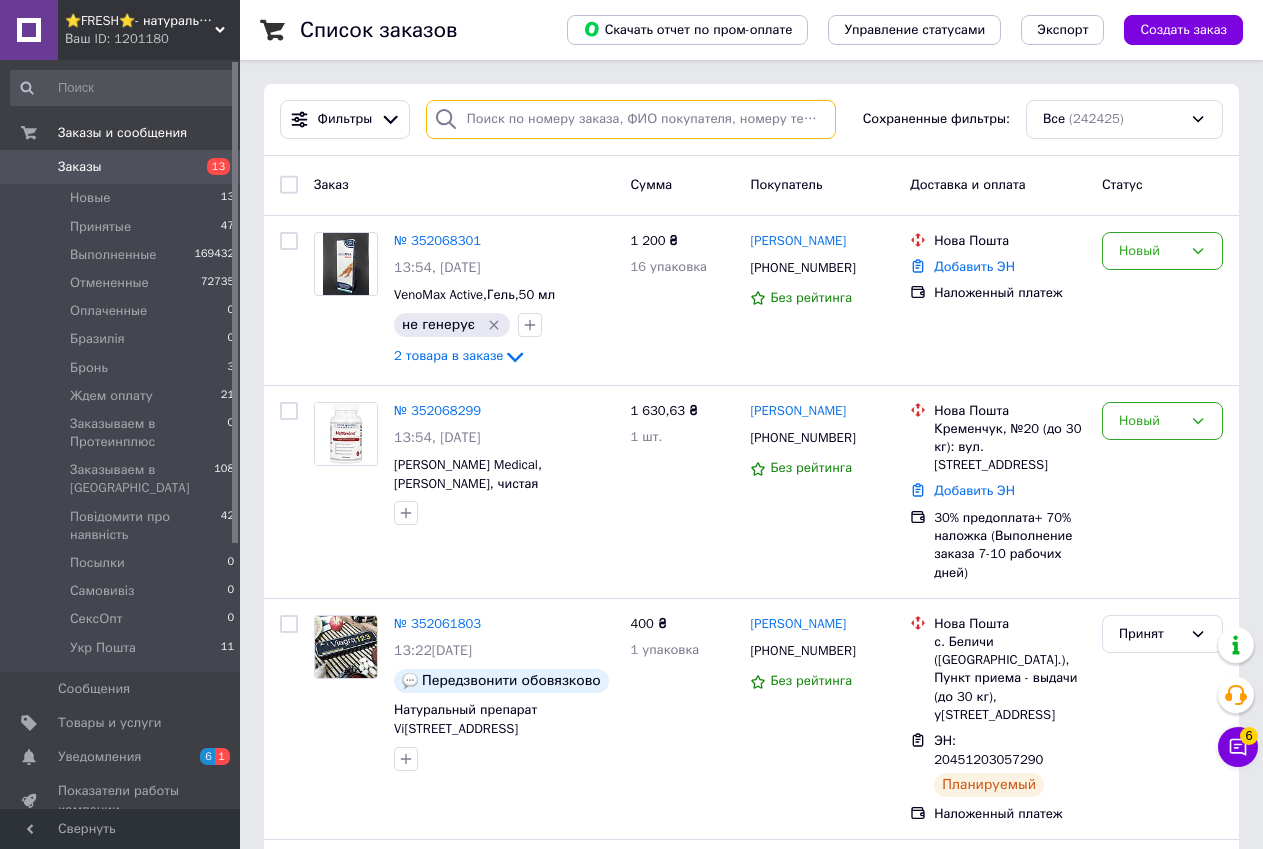 paste on "352068301" 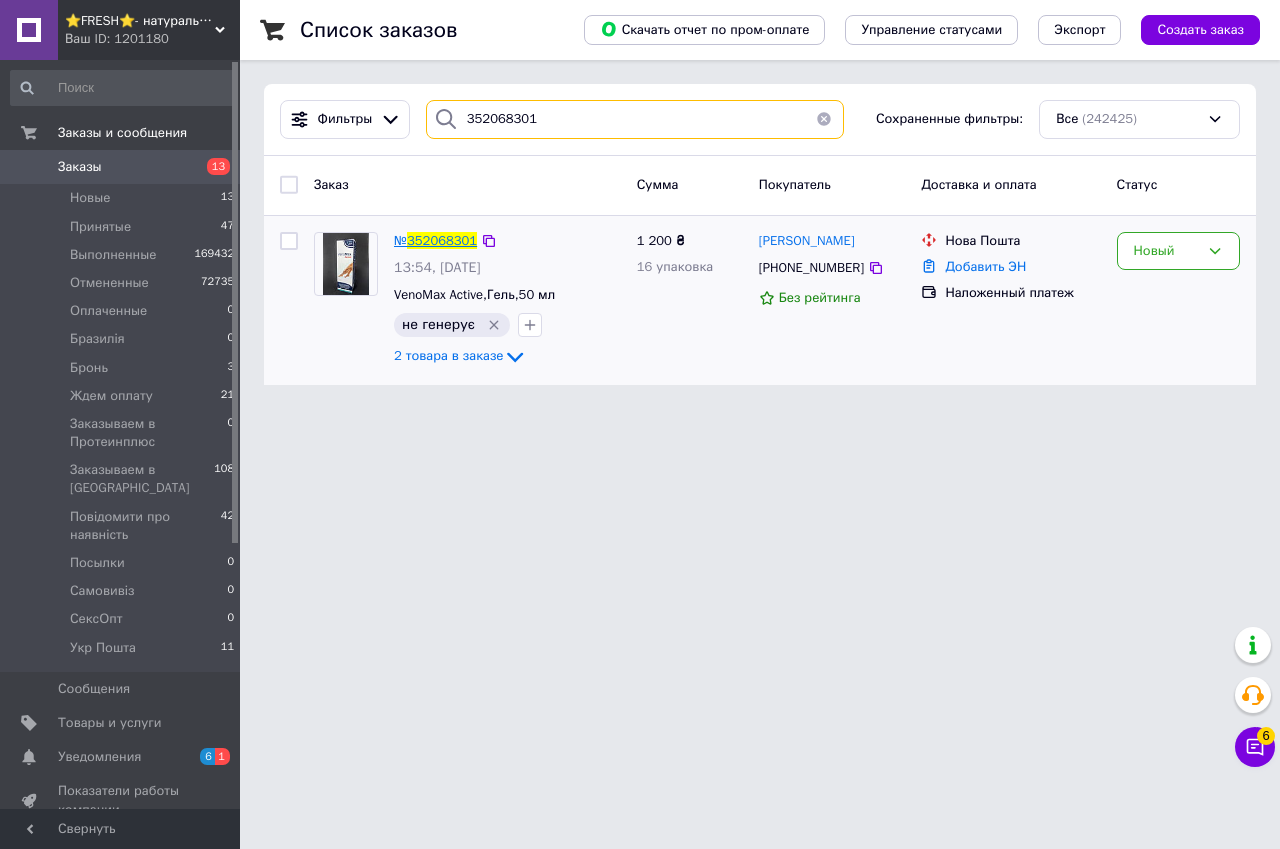 type on "352068301" 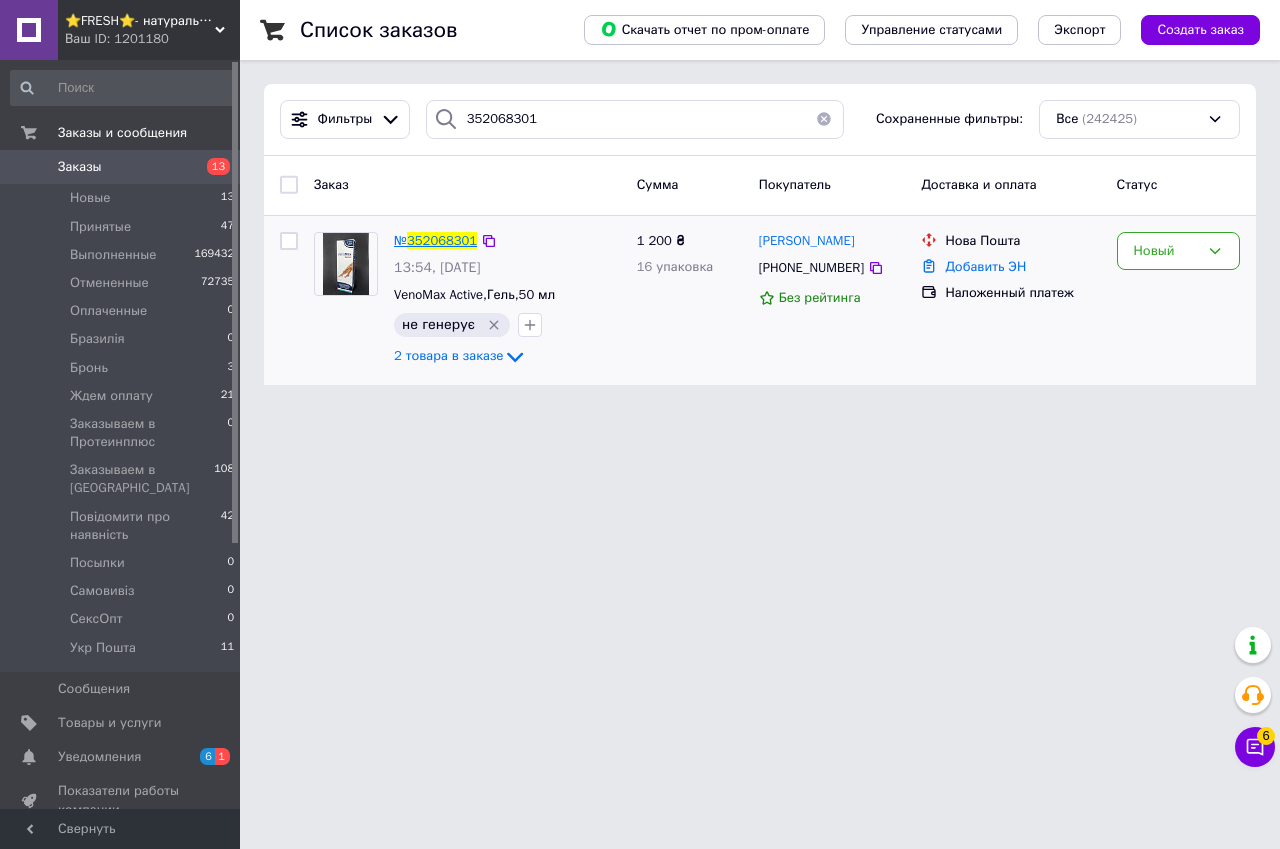click on "352068301" at bounding box center [442, 240] 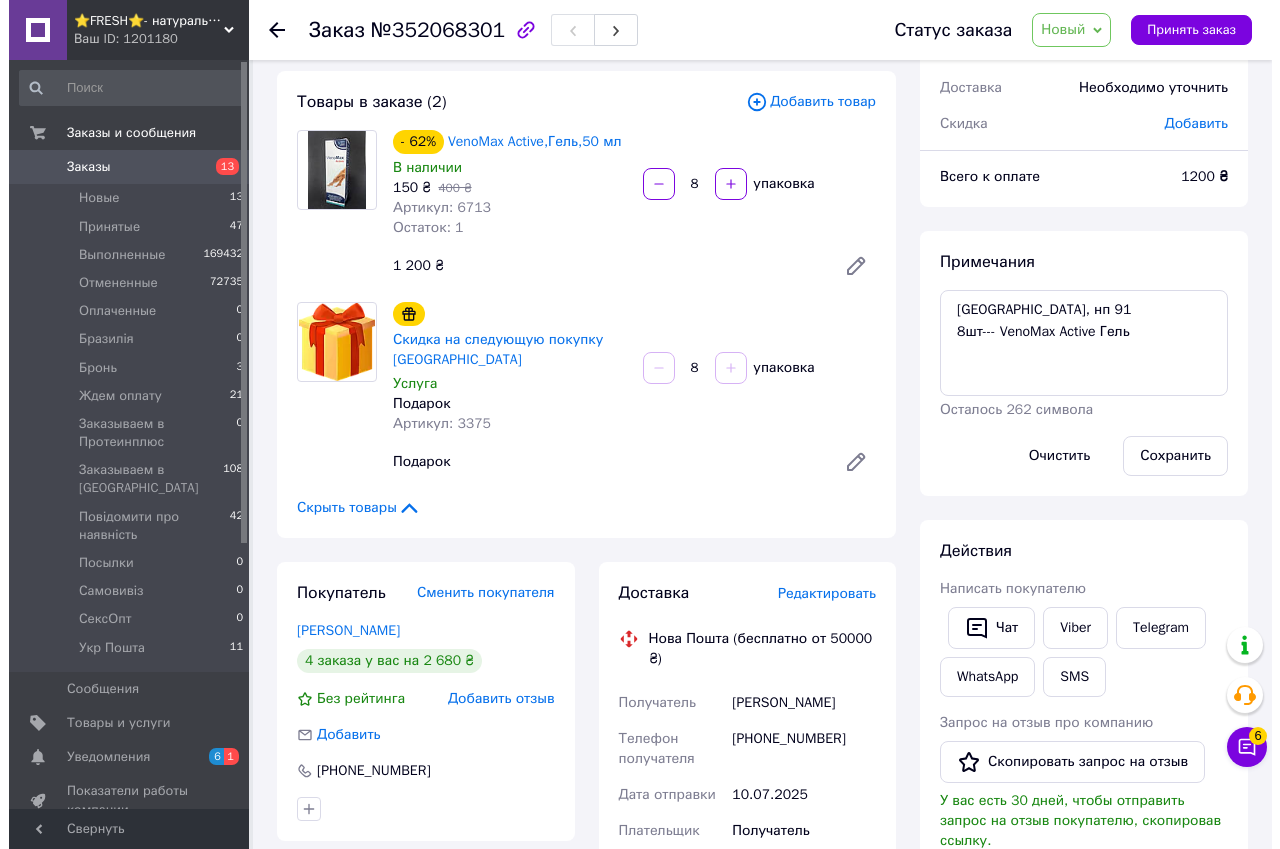 scroll, scrollTop: 300, scrollLeft: 0, axis: vertical 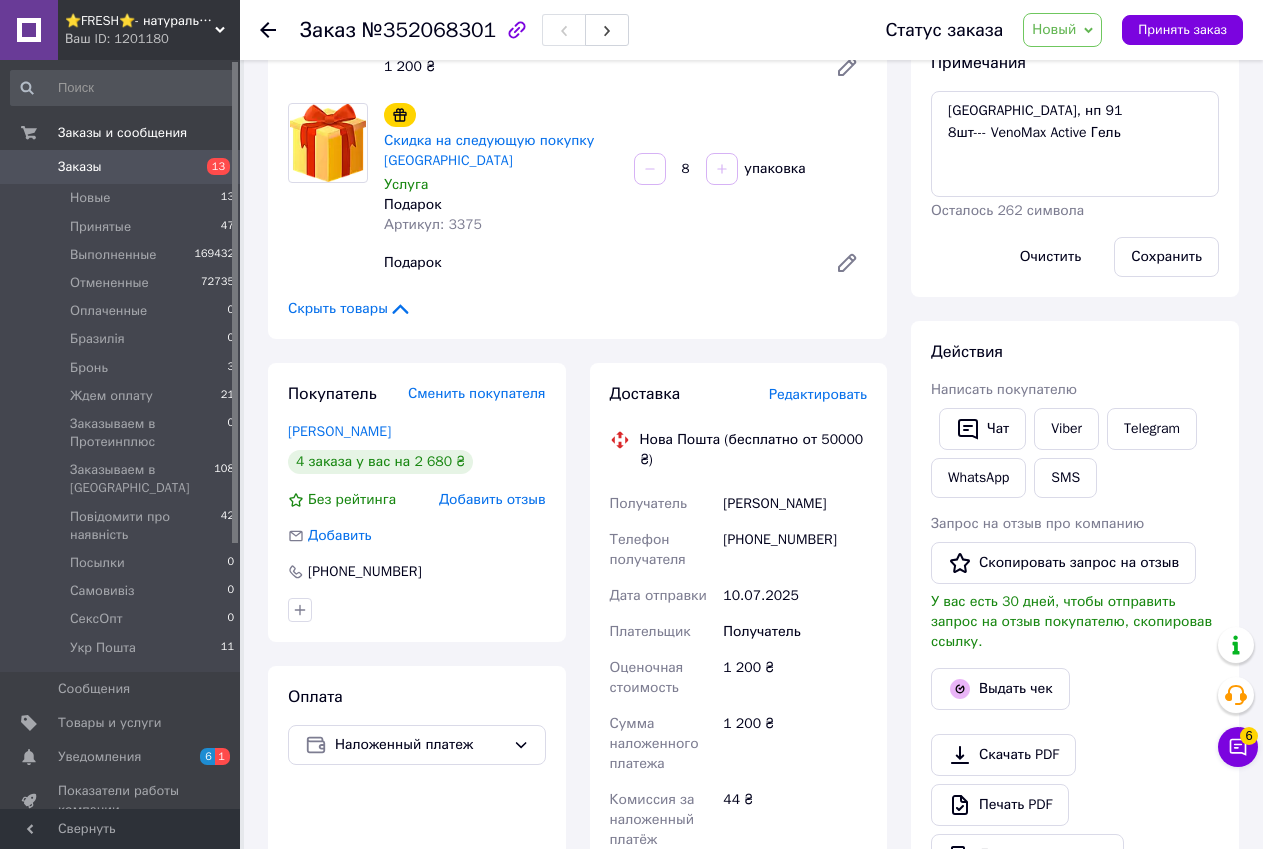 click on "Редактировать" at bounding box center (818, 394) 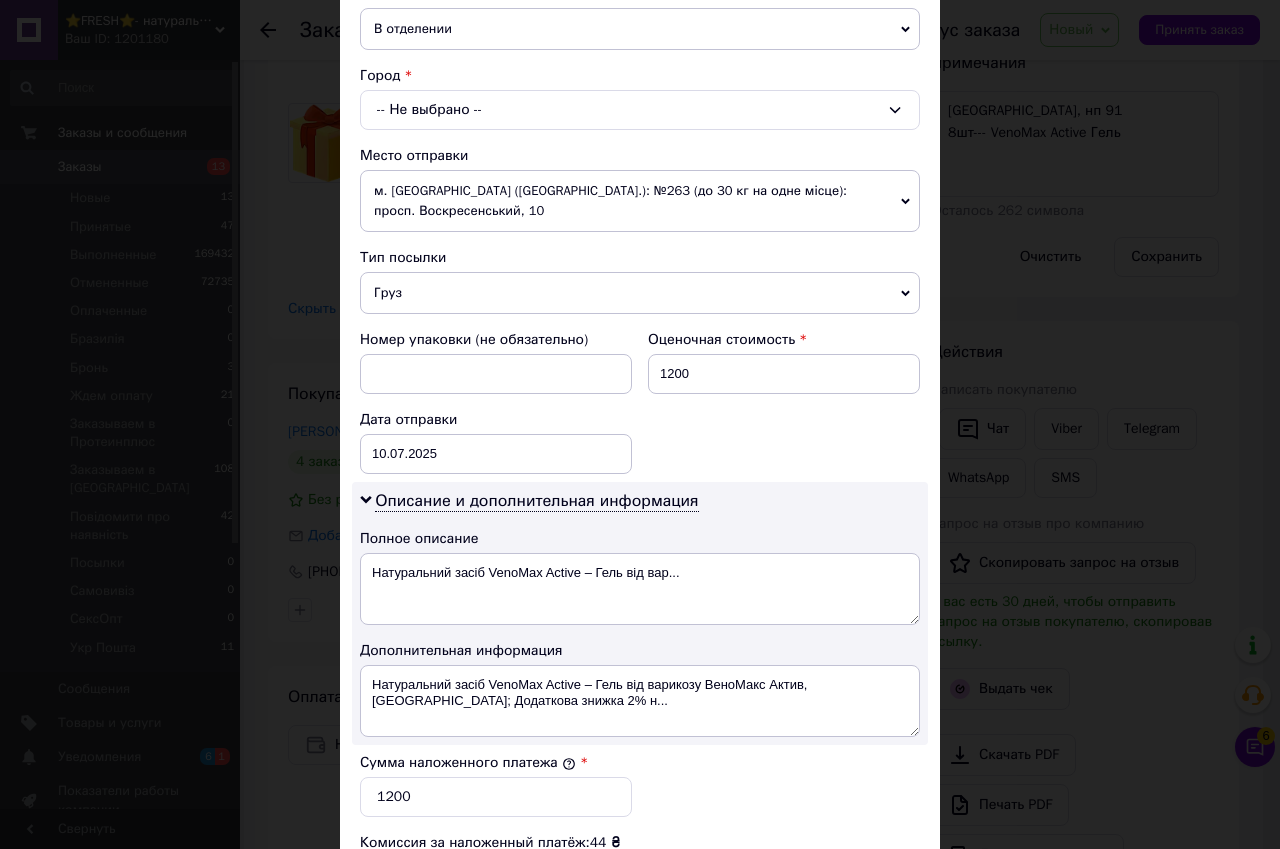 scroll, scrollTop: 400, scrollLeft: 0, axis: vertical 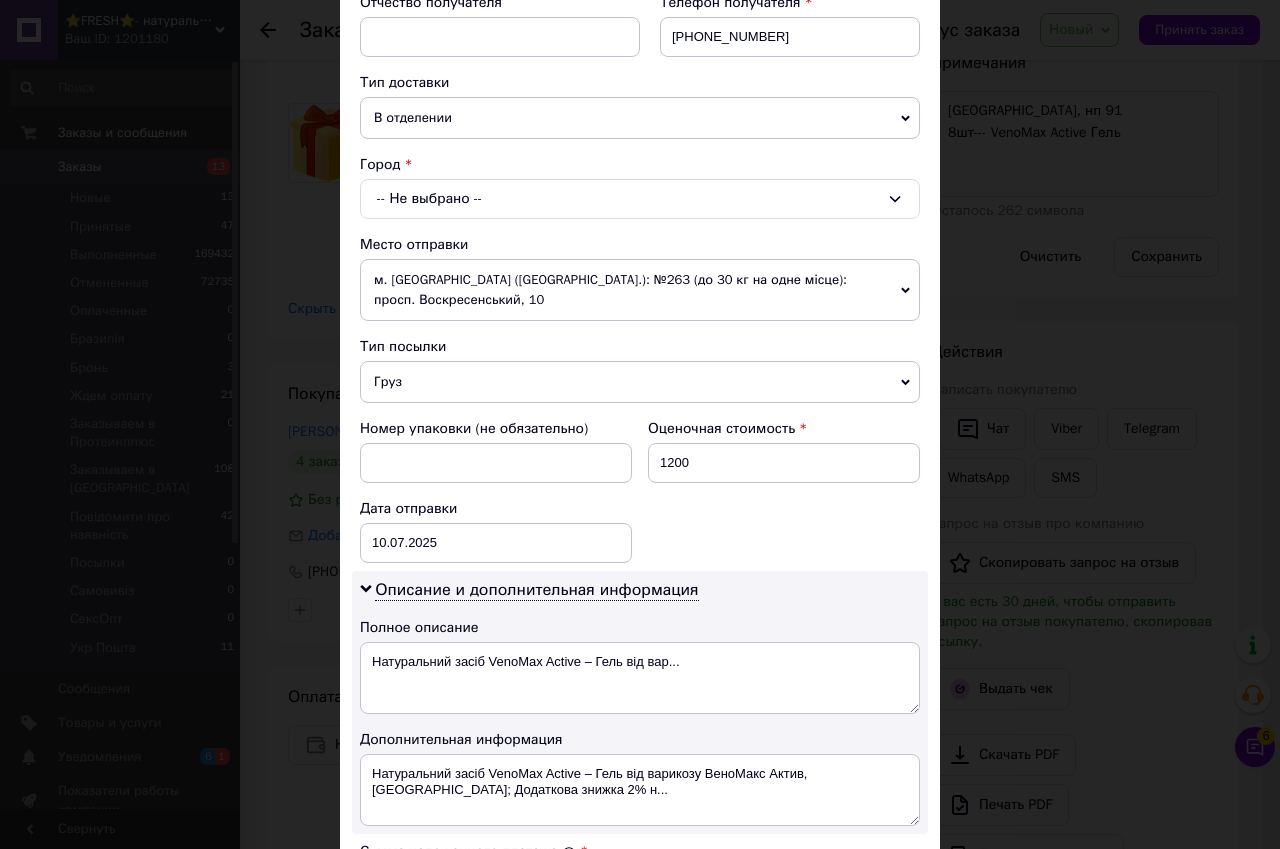 click on "-- Не выбрано --" at bounding box center (640, 199) 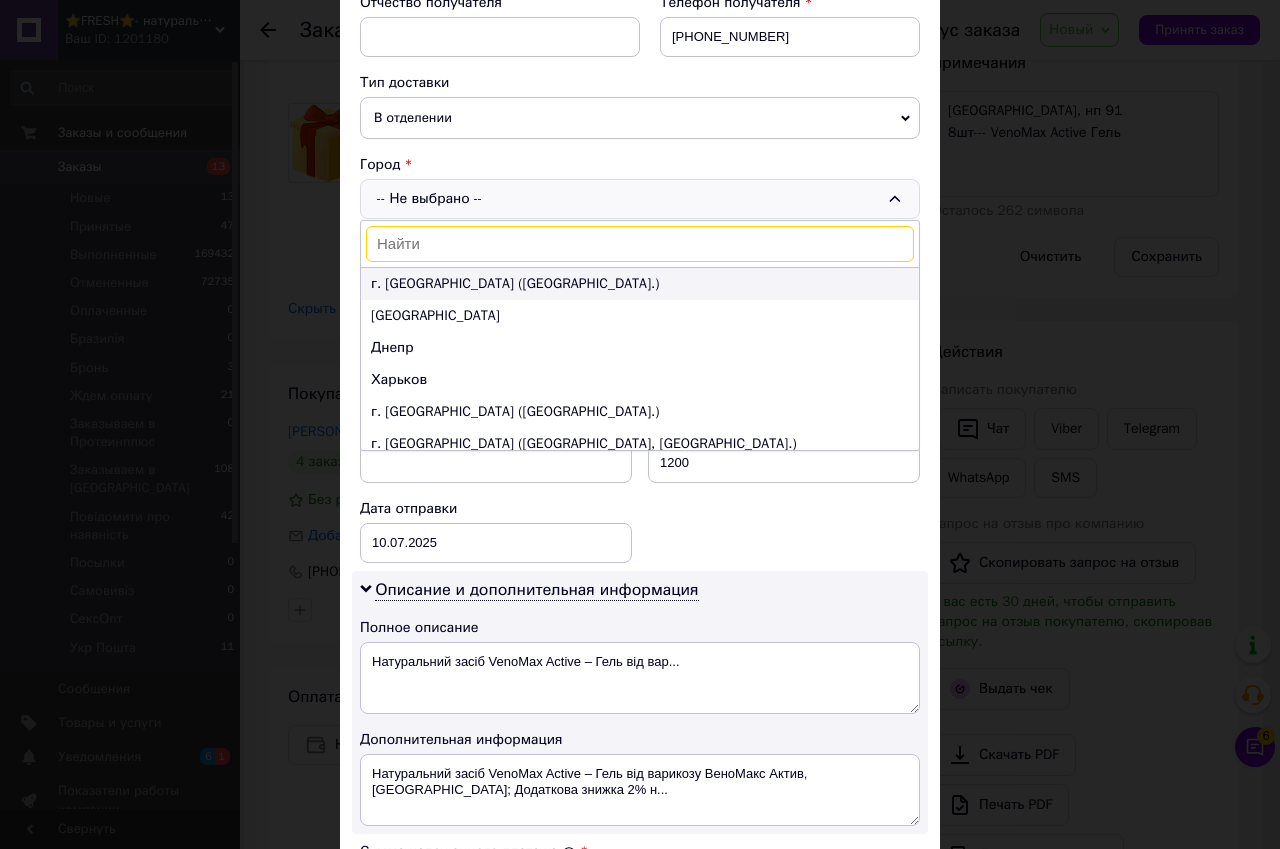 click on "г. [GEOGRAPHIC_DATA] ([GEOGRAPHIC_DATA].)" at bounding box center [640, 284] 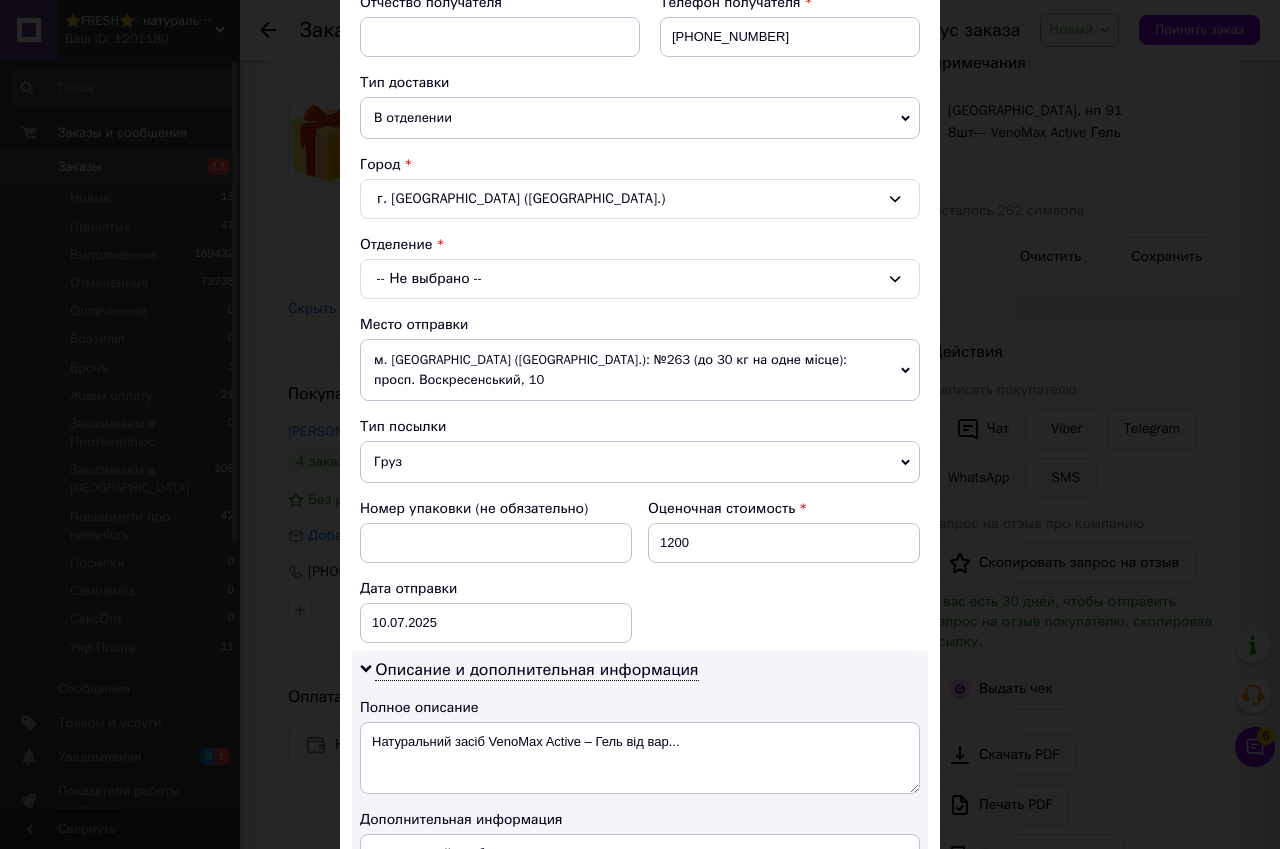 click on "-- Не выбрано --" at bounding box center (640, 279) 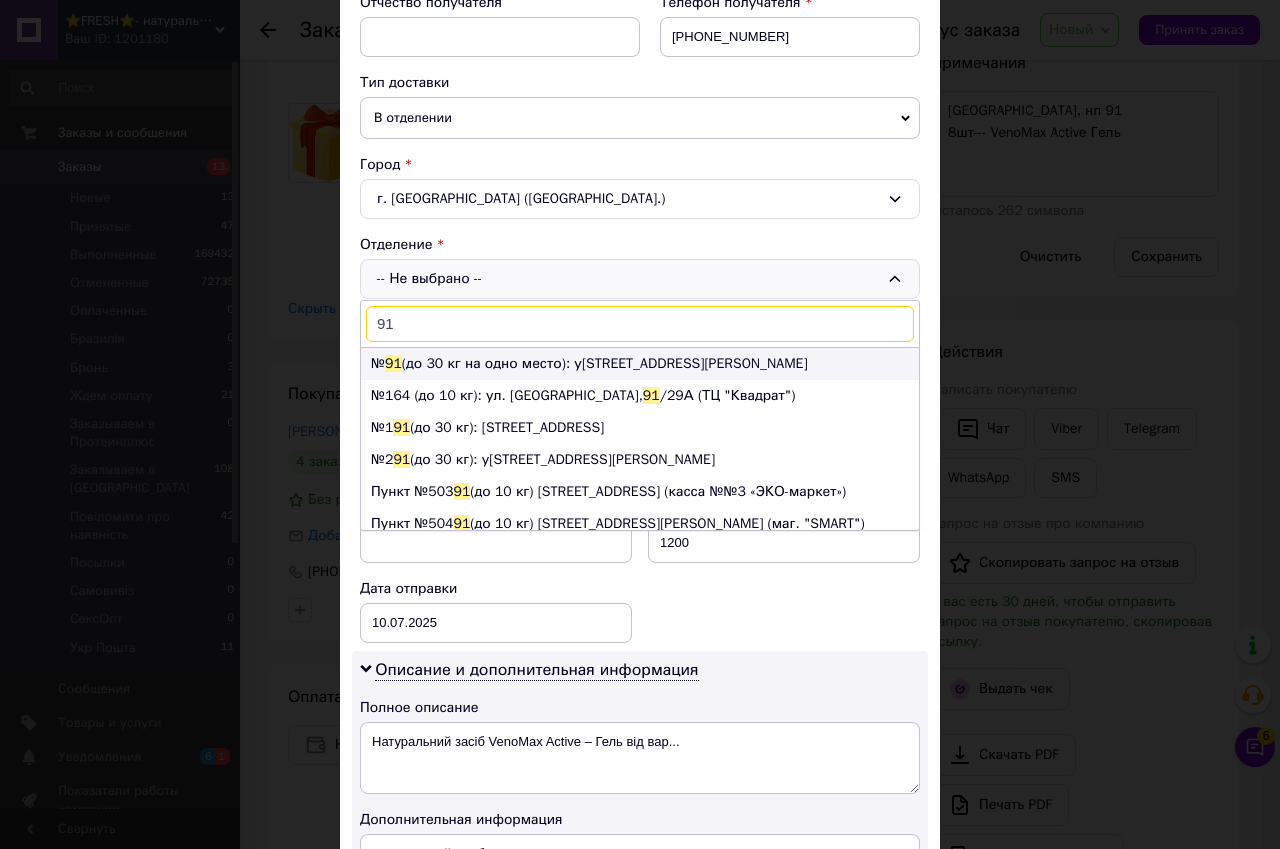 type on "91" 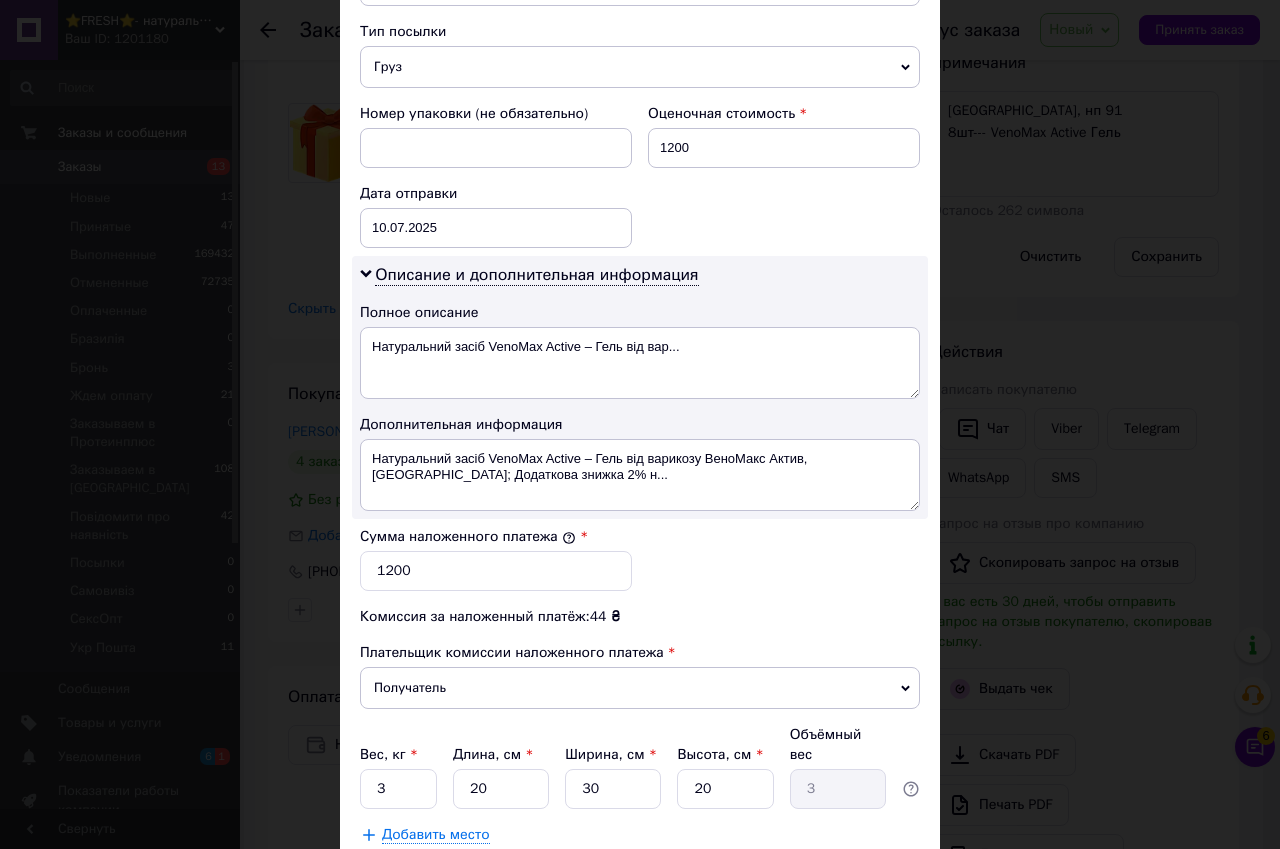 scroll, scrollTop: 800, scrollLeft: 0, axis: vertical 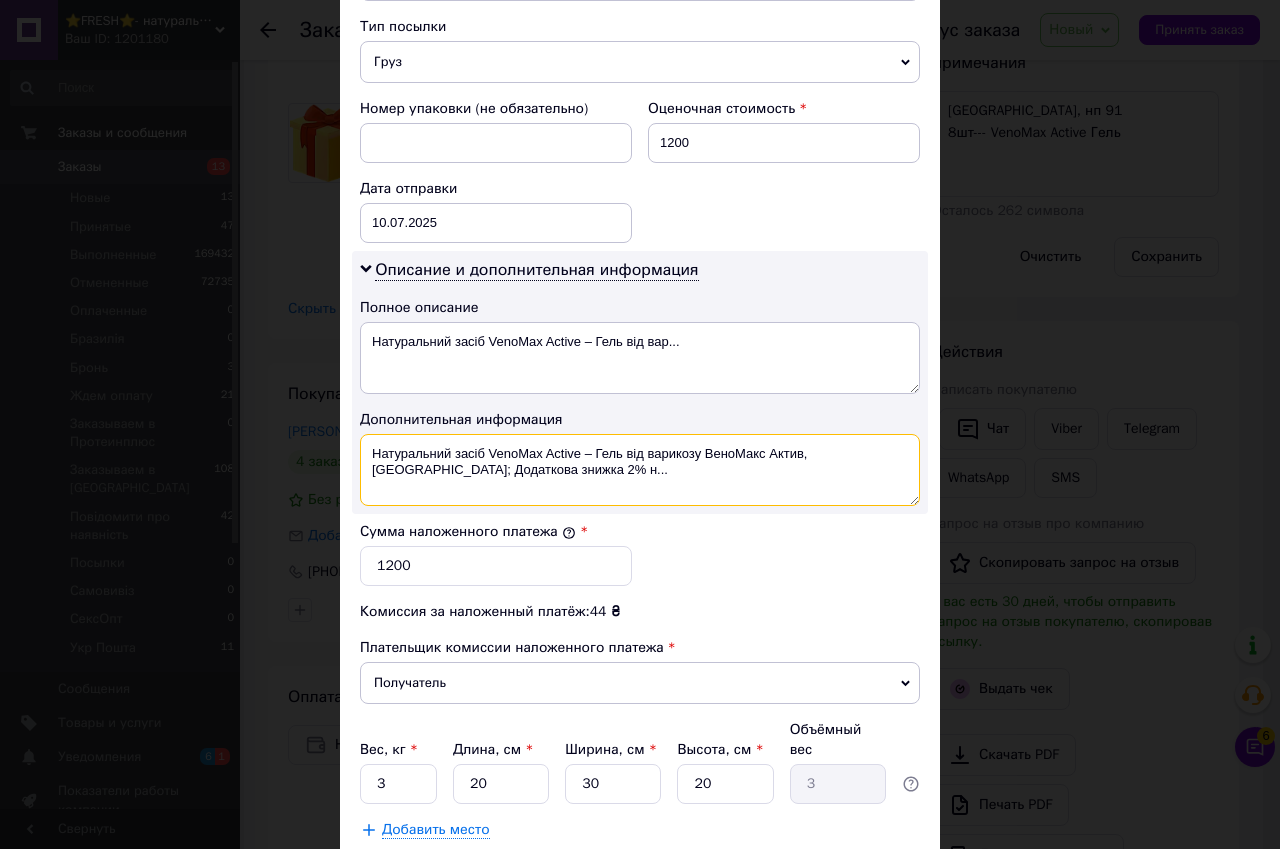 drag, startPoint x: 488, startPoint y: 435, endPoint x: 363, endPoint y: 435, distance: 125 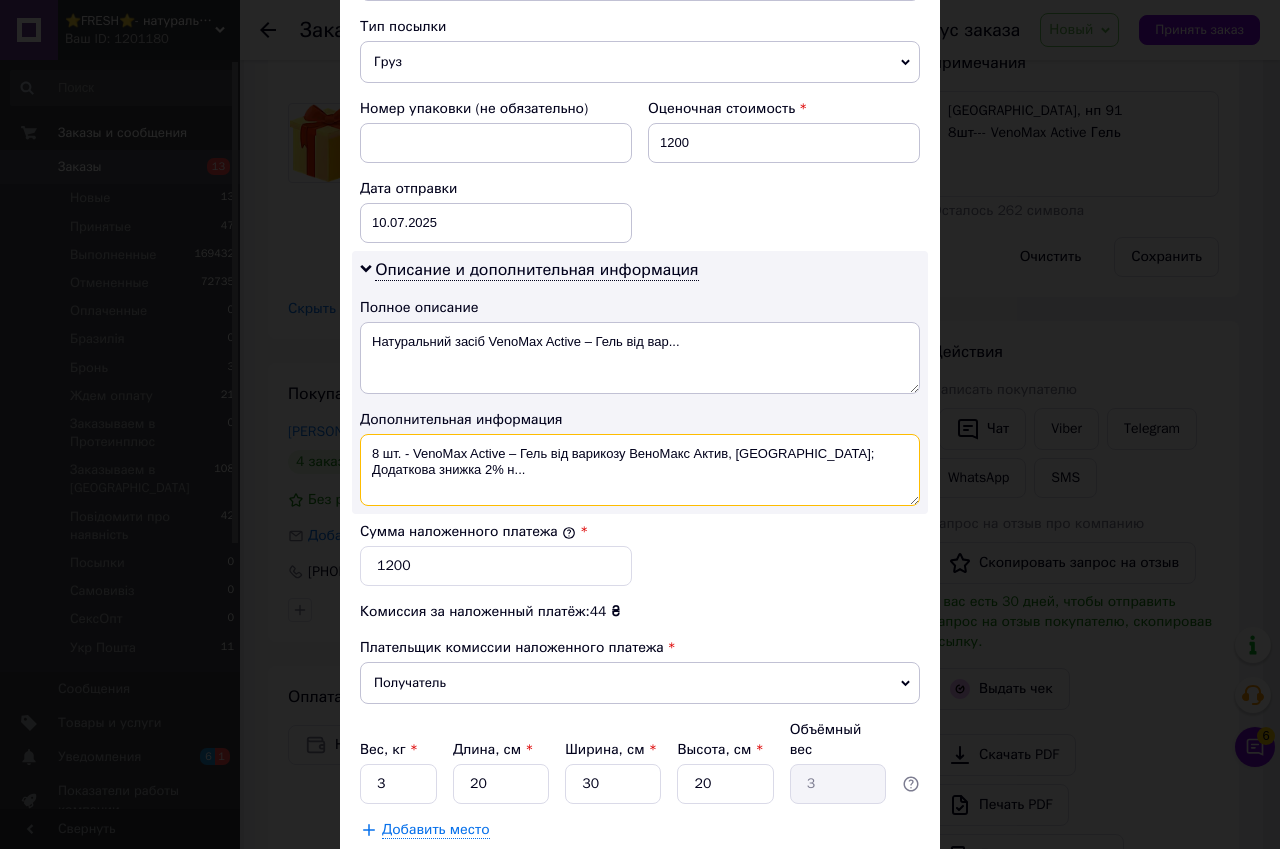 drag, startPoint x: 392, startPoint y: 455, endPoint x: 503, endPoint y: 436, distance: 112.61439 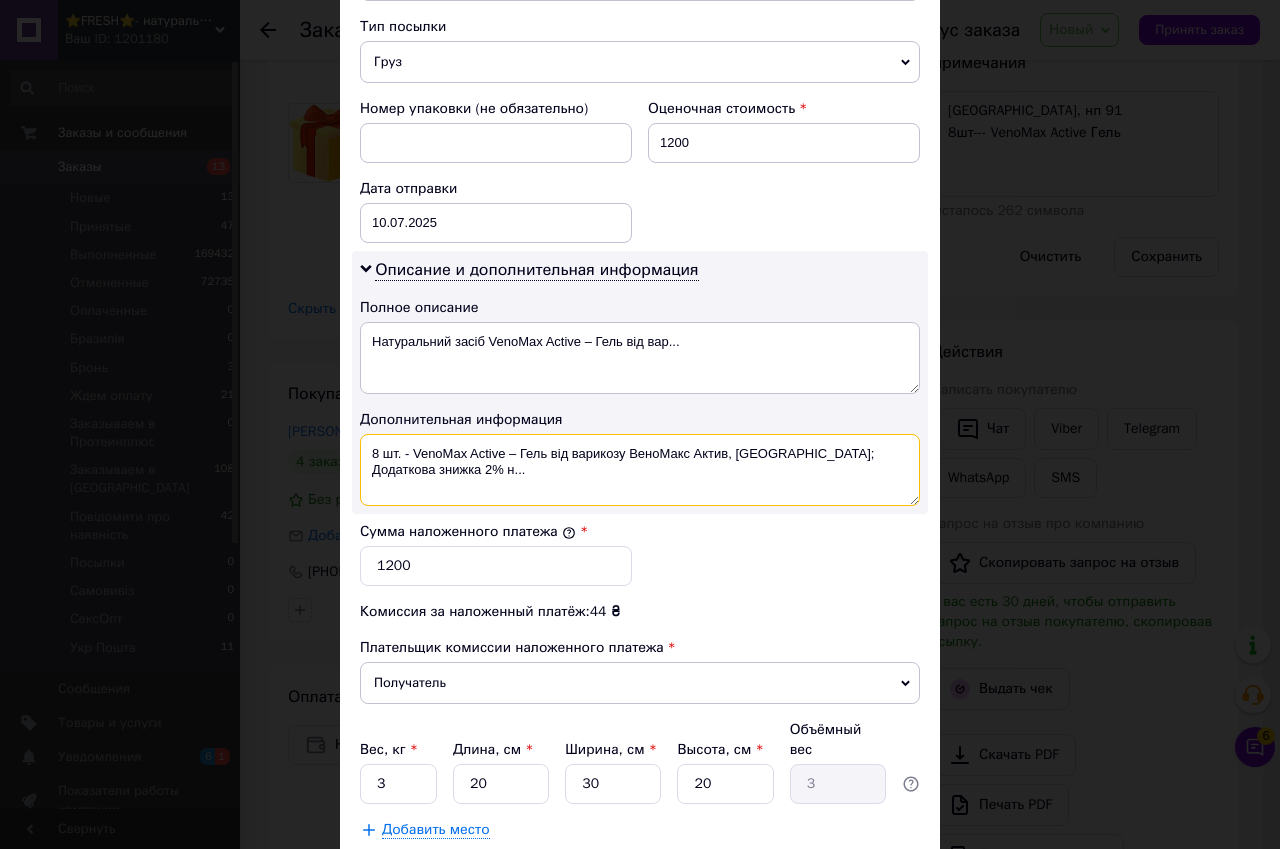click on "8 шт. - VenoMax Active – Гель від варикозу ВеноМакс Актив, [GEOGRAPHIC_DATA]; Додаткова знижка 2% н..." at bounding box center (640, 470) 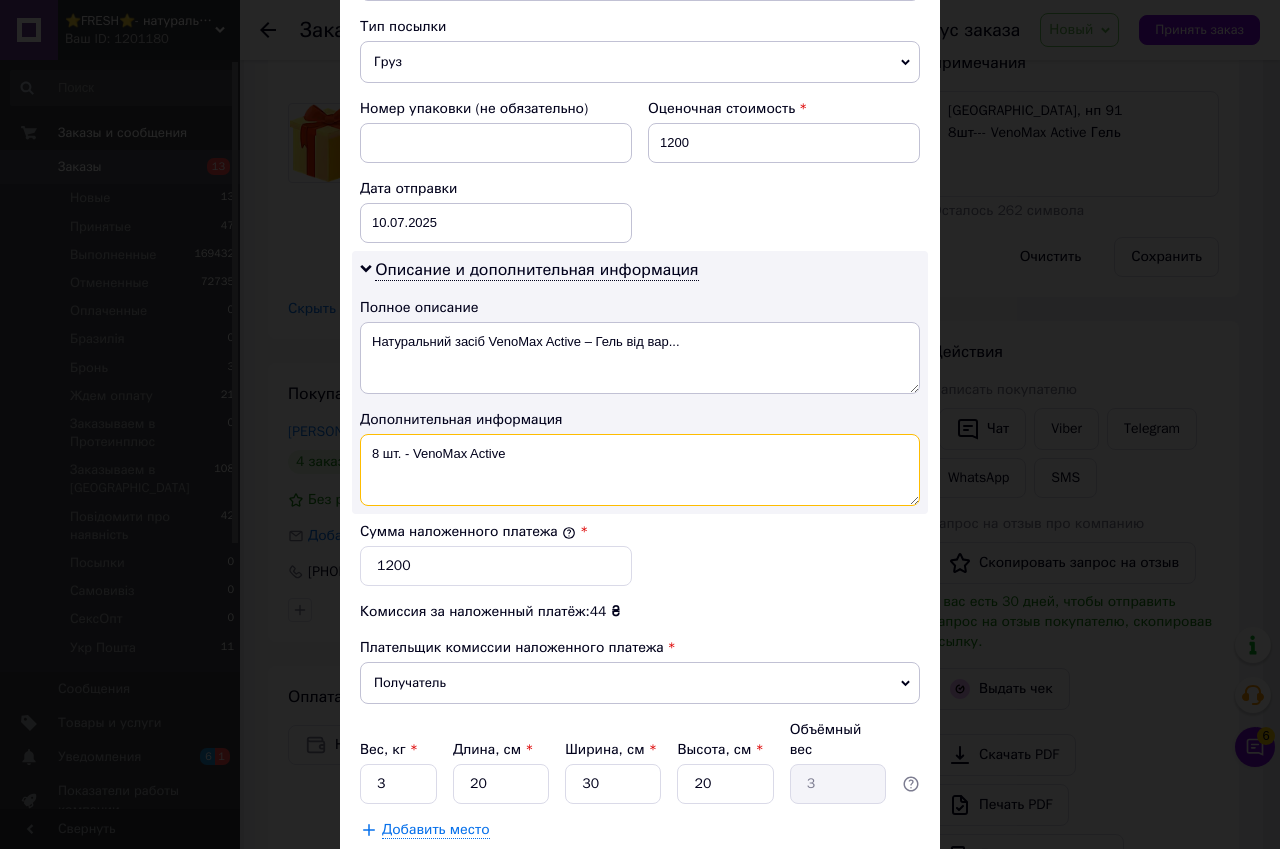 drag, startPoint x: 505, startPoint y: 437, endPoint x: 372, endPoint y: 428, distance: 133.30417 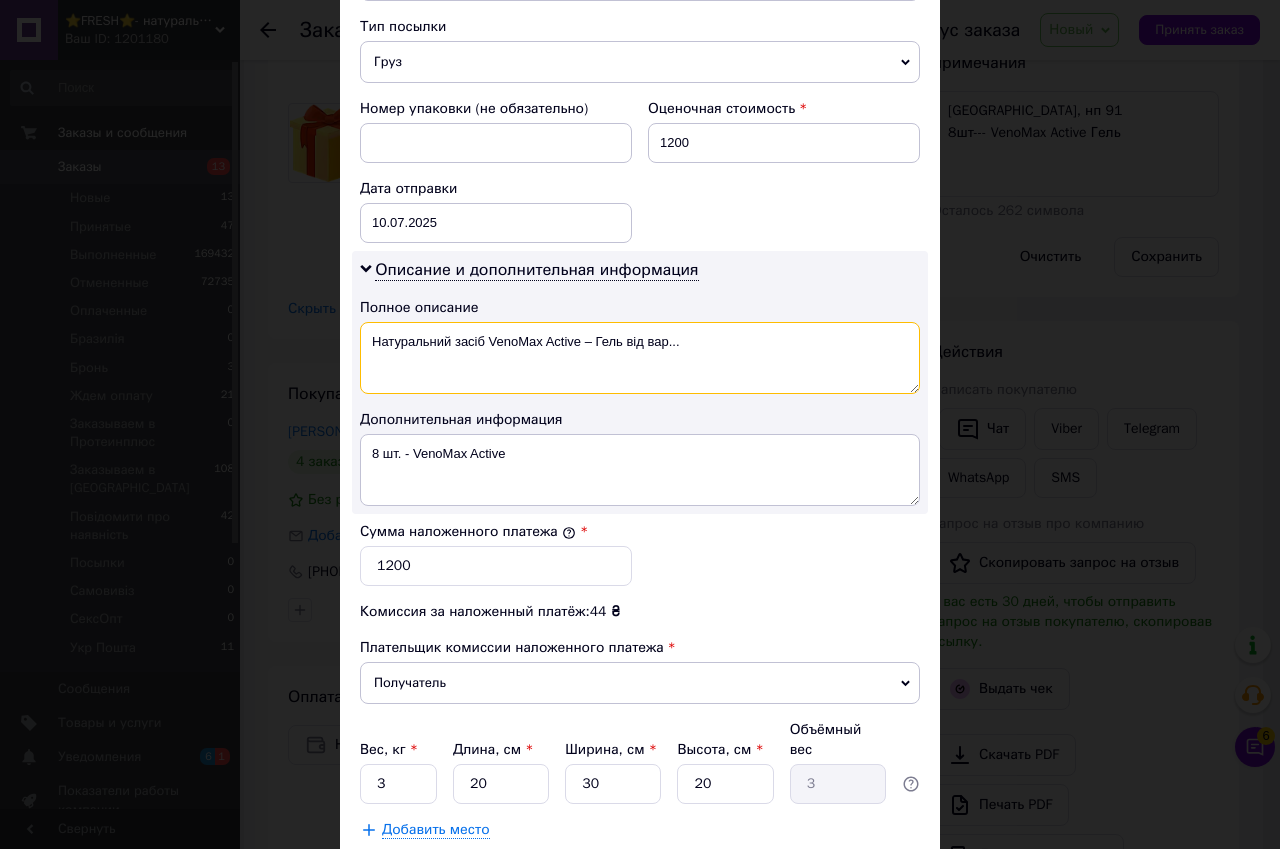 drag, startPoint x: 369, startPoint y: 320, endPoint x: 690, endPoint y: 347, distance: 322.1335 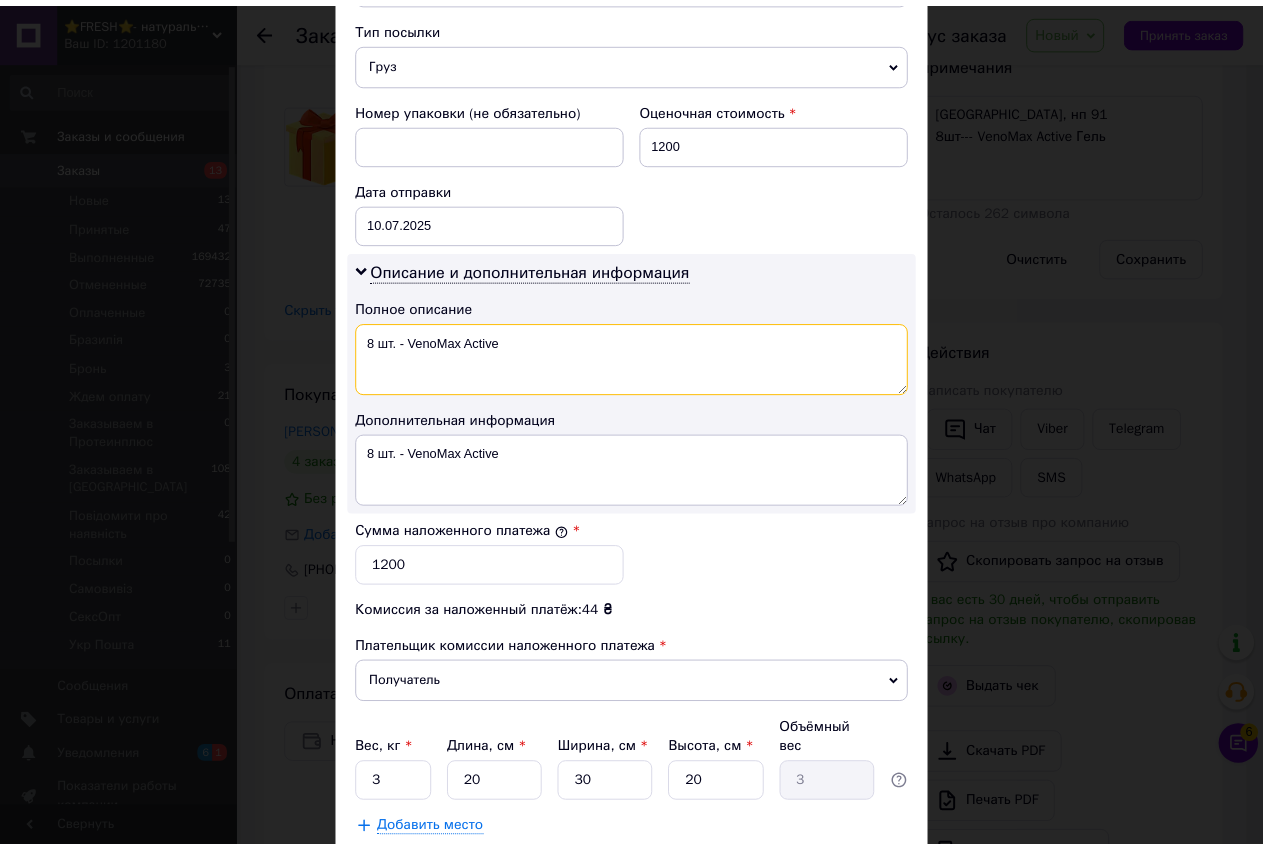 scroll, scrollTop: 901, scrollLeft: 0, axis: vertical 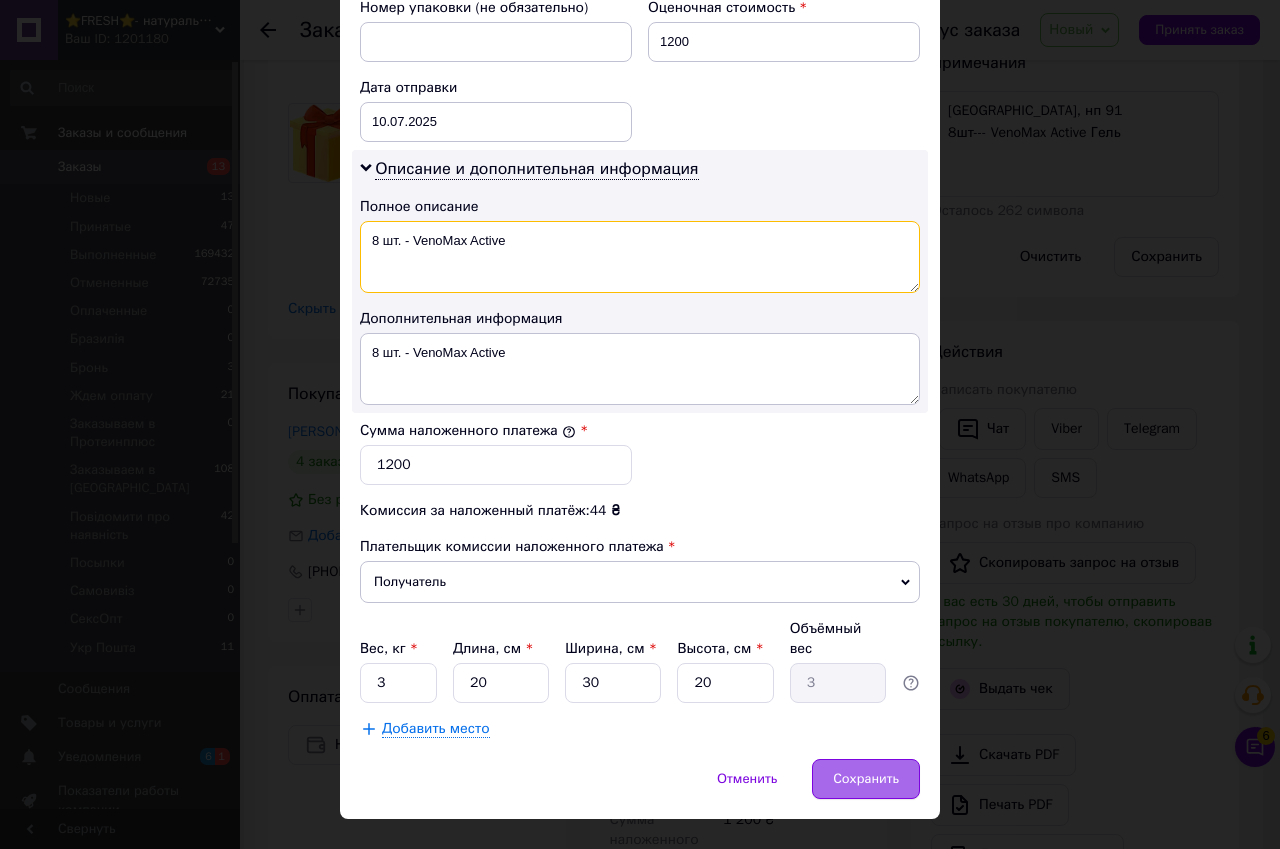 type on "8 шт. - VenoMax Active" 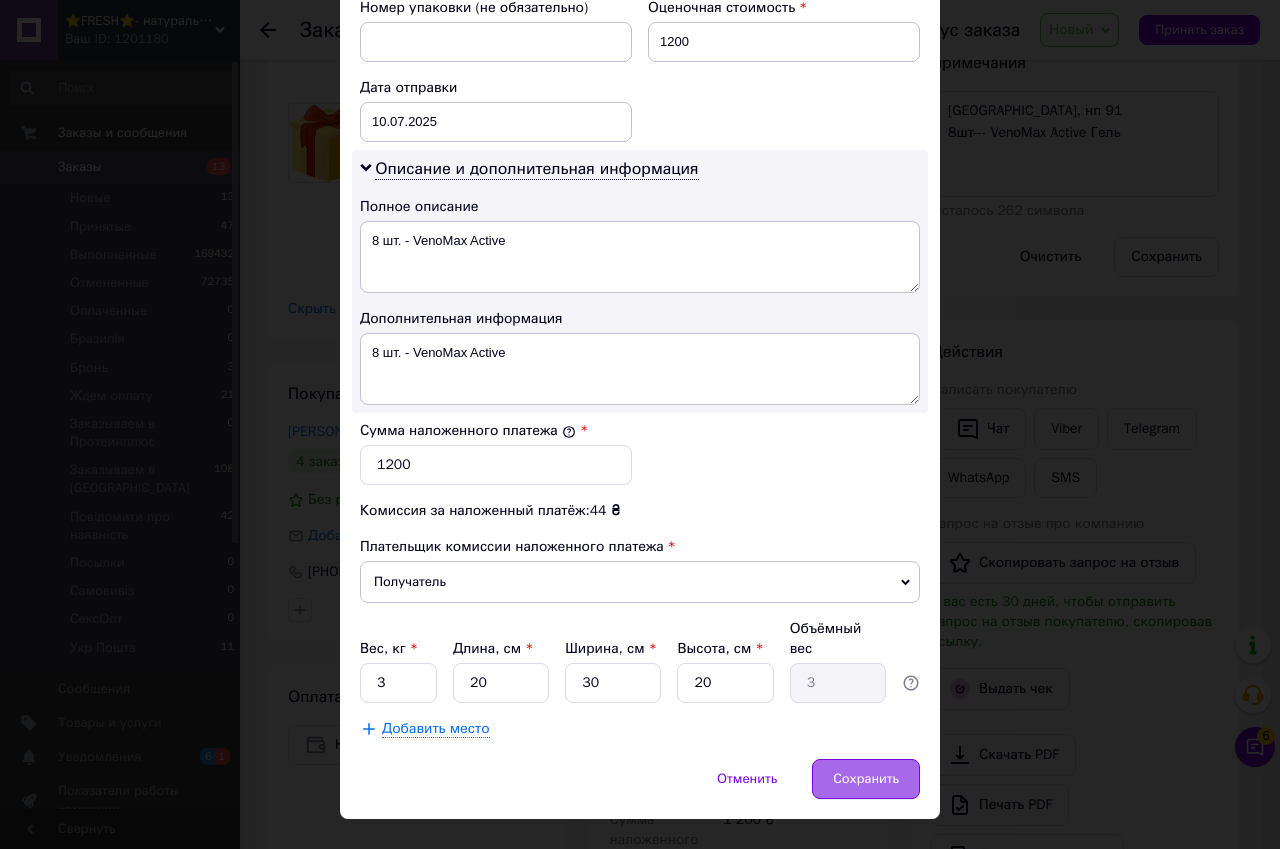 click on "Сохранить" at bounding box center (866, 779) 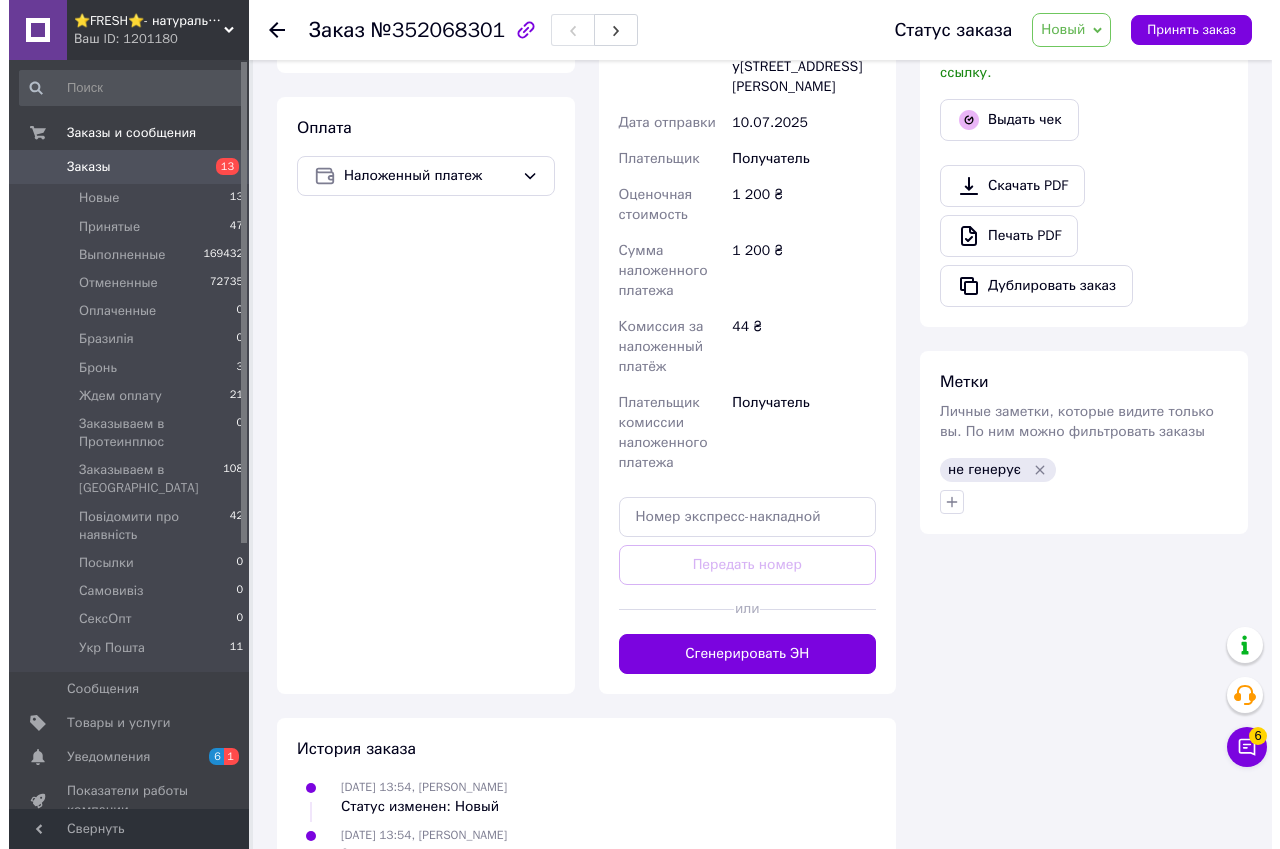 scroll, scrollTop: 269, scrollLeft: 0, axis: vertical 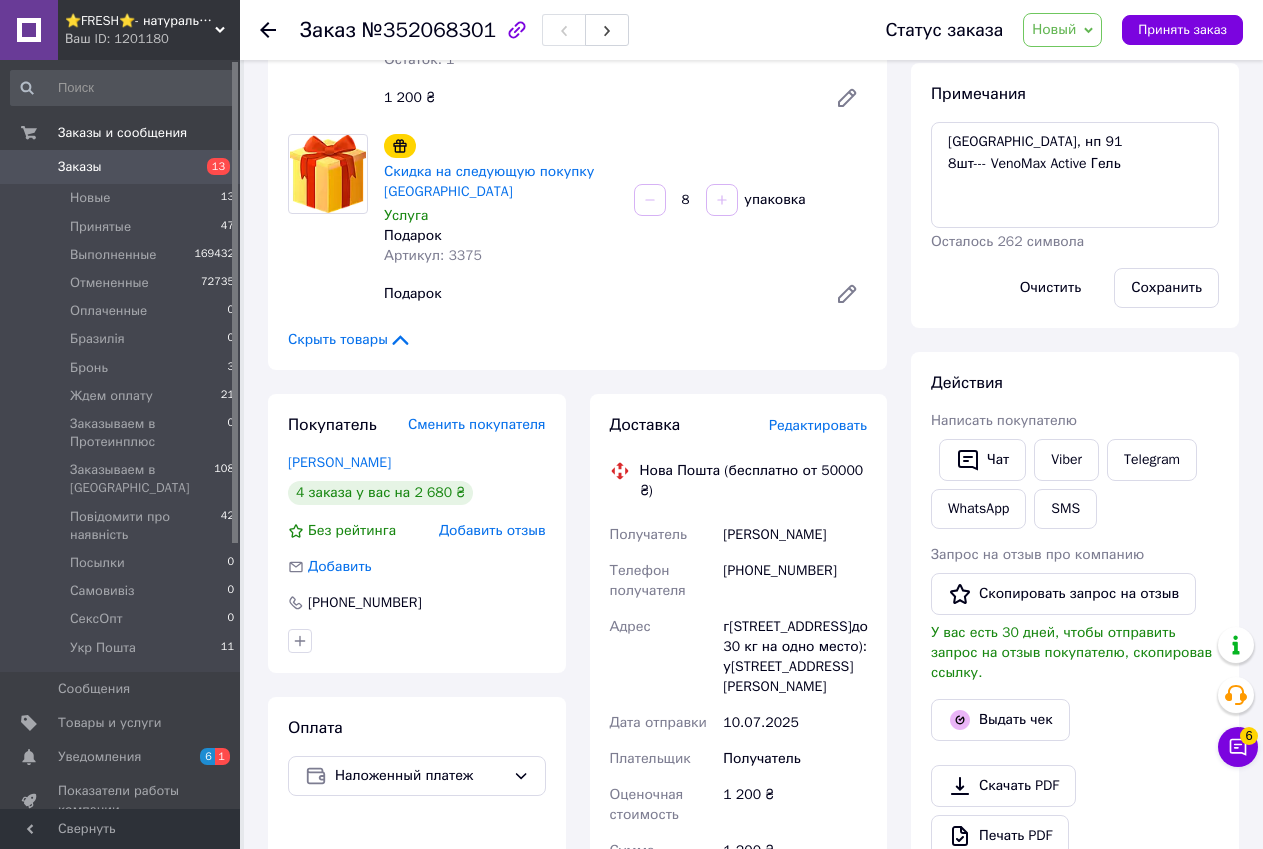 click on "Редактировать" at bounding box center (818, 425) 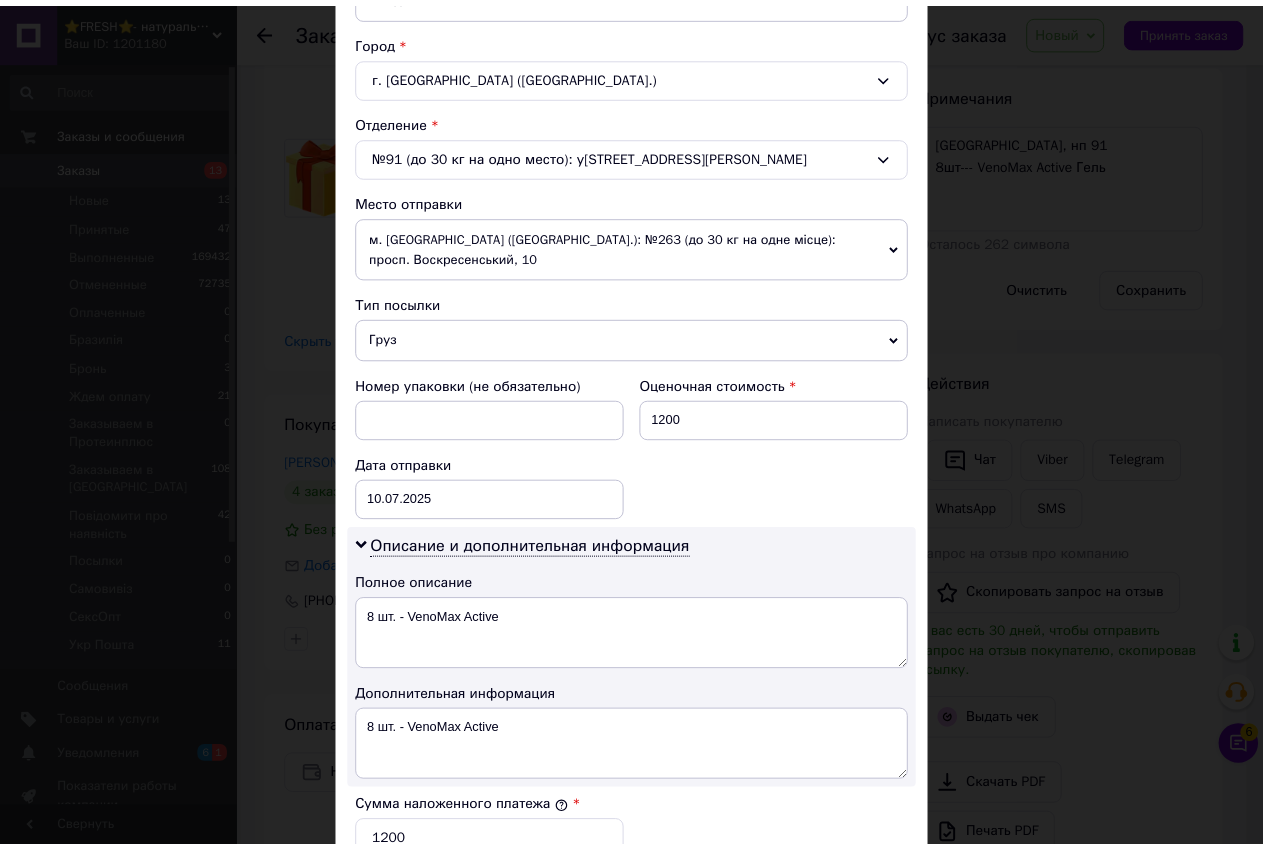 scroll, scrollTop: 401, scrollLeft: 0, axis: vertical 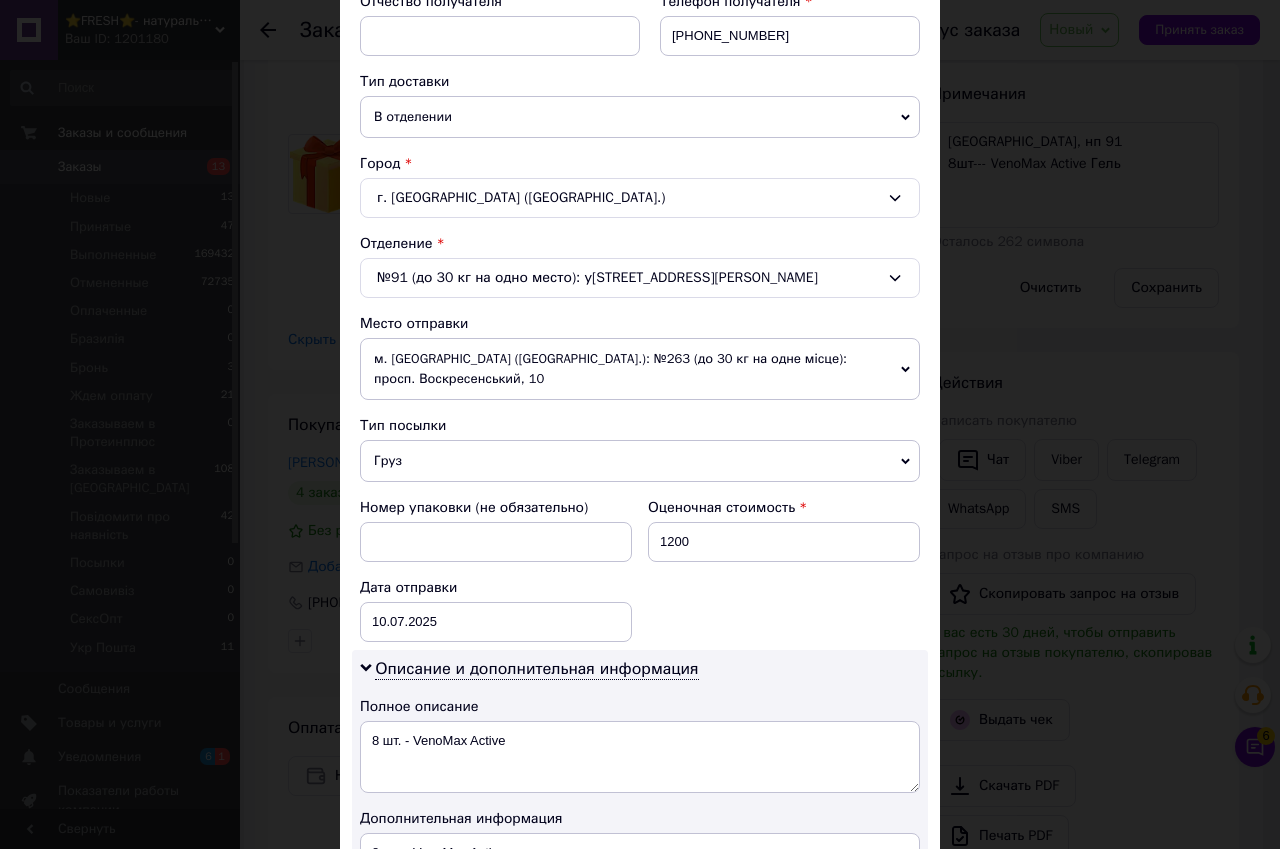 click on "× Редактирование доставки Способ доставки Нова Пошта (бесплатно от 50000 ₴) Плательщик Получатель Отправитель Фамилия получателя [PERSON_NAME] Имя получателя [PERSON_NAME] Отчество получателя Телефон получателя [PHONE_NUMBER] Тип доставки В отделении Курьером В почтомате Город г. [GEOGRAPHIC_DATA] ([GEOGRAPHIC_DATA].) Отделение №91 (до 30 кг на одно место): [STREET_ADDRESS][PERSON_NAME] Место отправки м. [GEOGRAPHIC_DATA] ([GEOGRAPHIC_DATA].): №263 (до 30 кг на одне місце): просп. [PERSON_NAME], 10 Нет совпадений. Попробуйте изменить условия поиска Добавить еще место отправки Тип посылки Груз Документы 1200 [DATE] < 2025 > <" at bounding box center [640, 424] 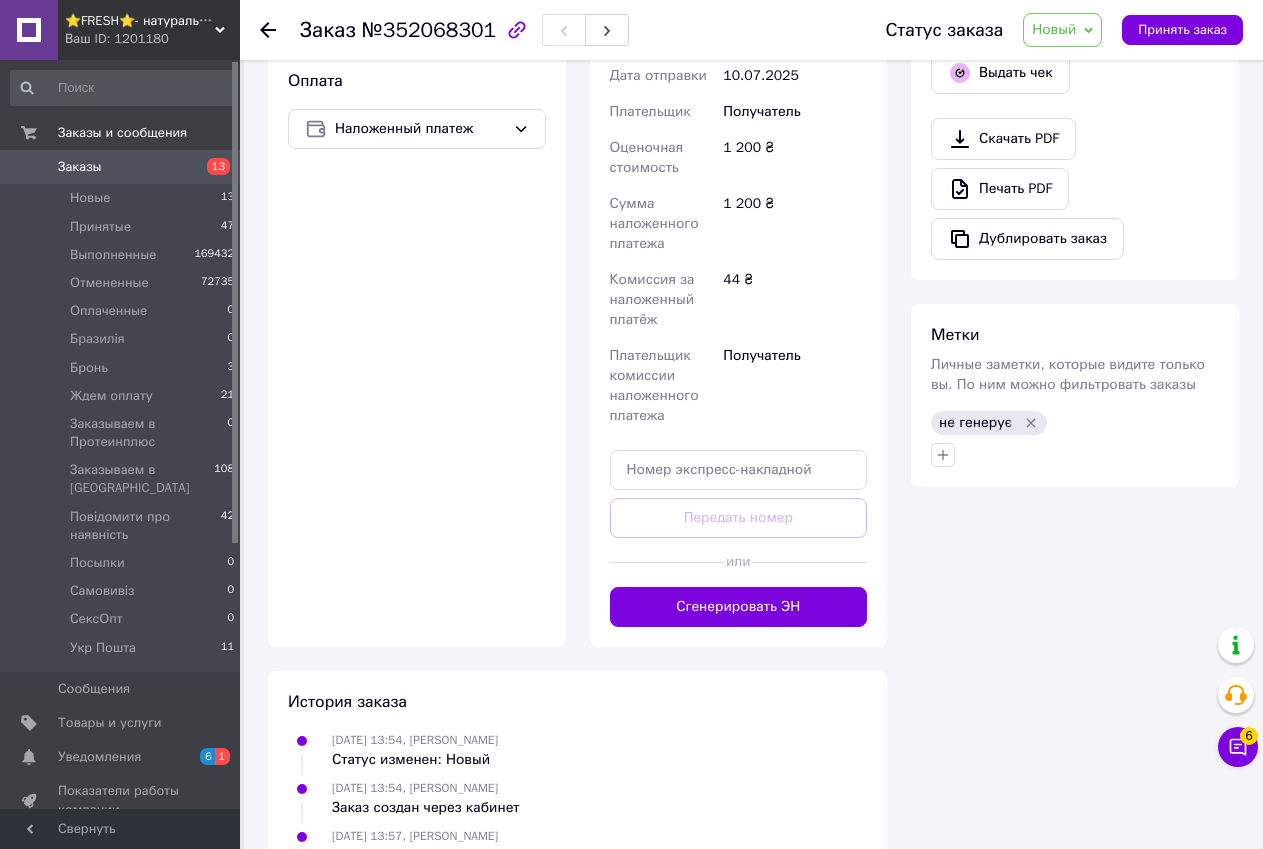 scroll, scrollTop: 1069, scrollLeft: 0, axis: vertical 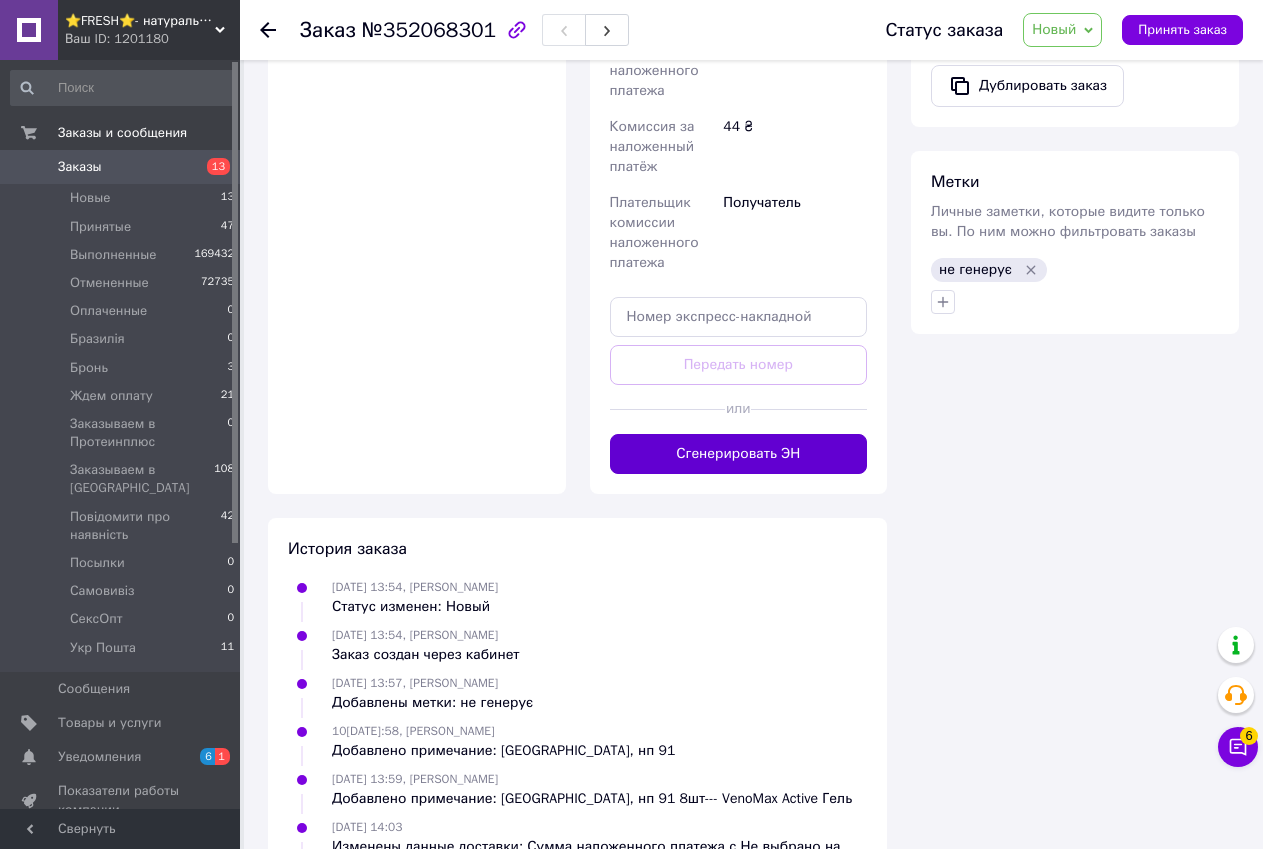 click on "Сгенерировать ЭН" at bounding box center (739, 454) 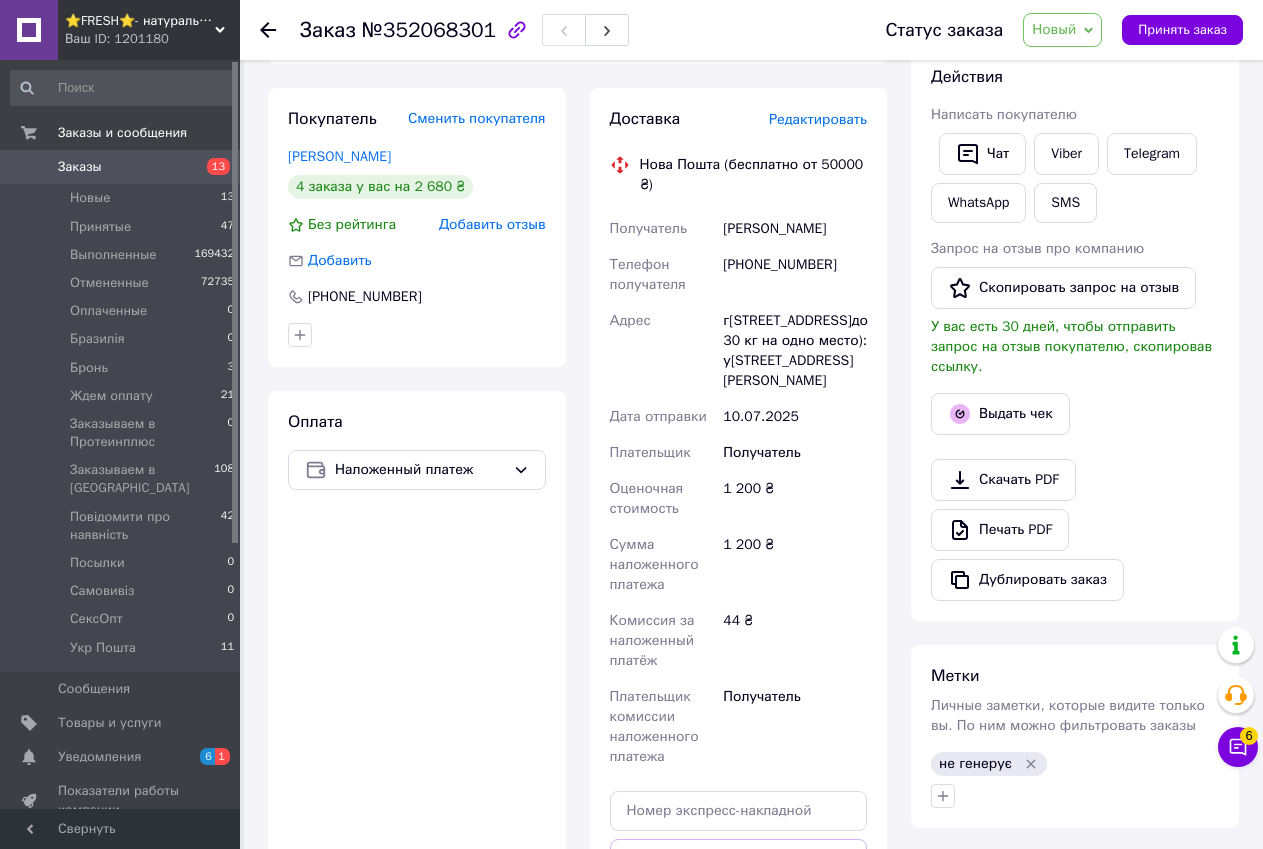 scroll, scrollTop: 569, scrollLeft: 0, axis: vertical 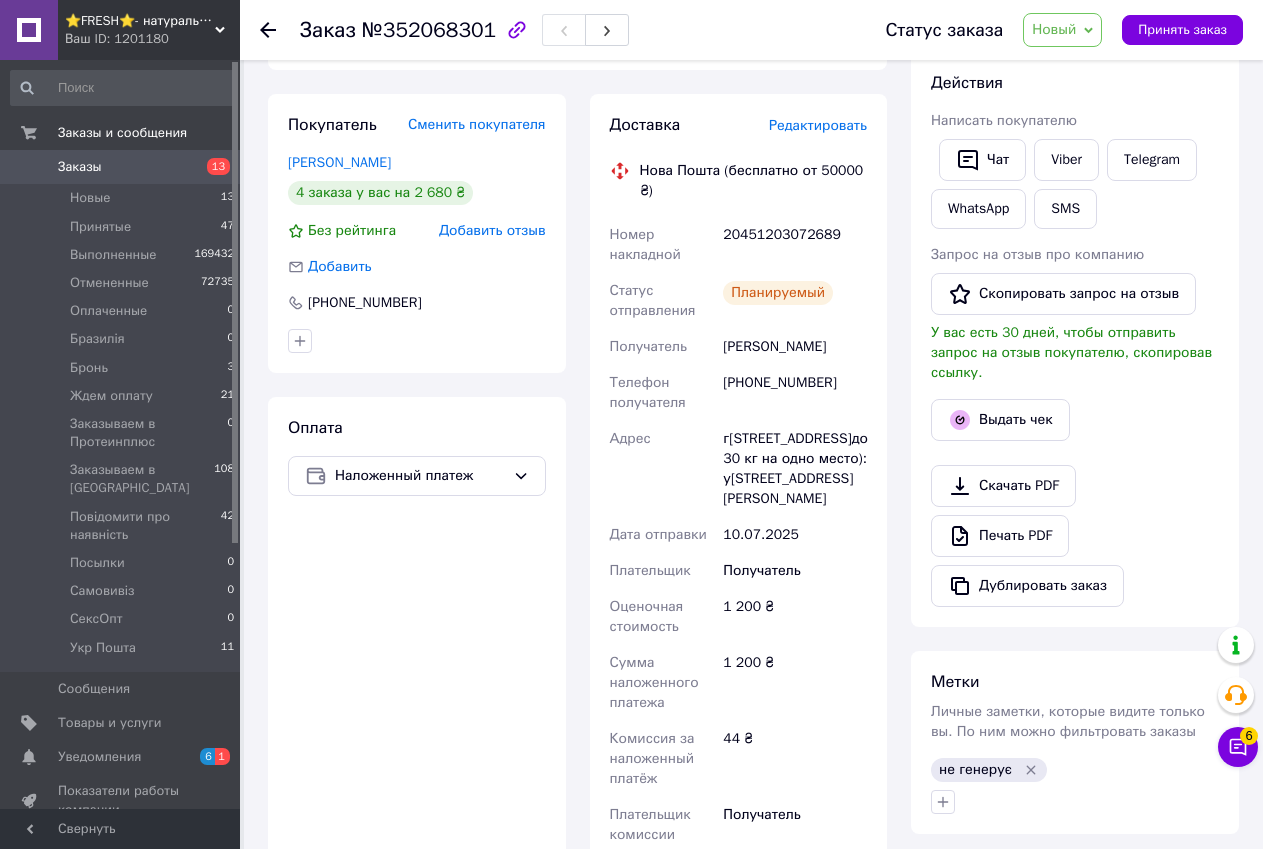 click on "20451203072689" at bounding box center [795, 245] 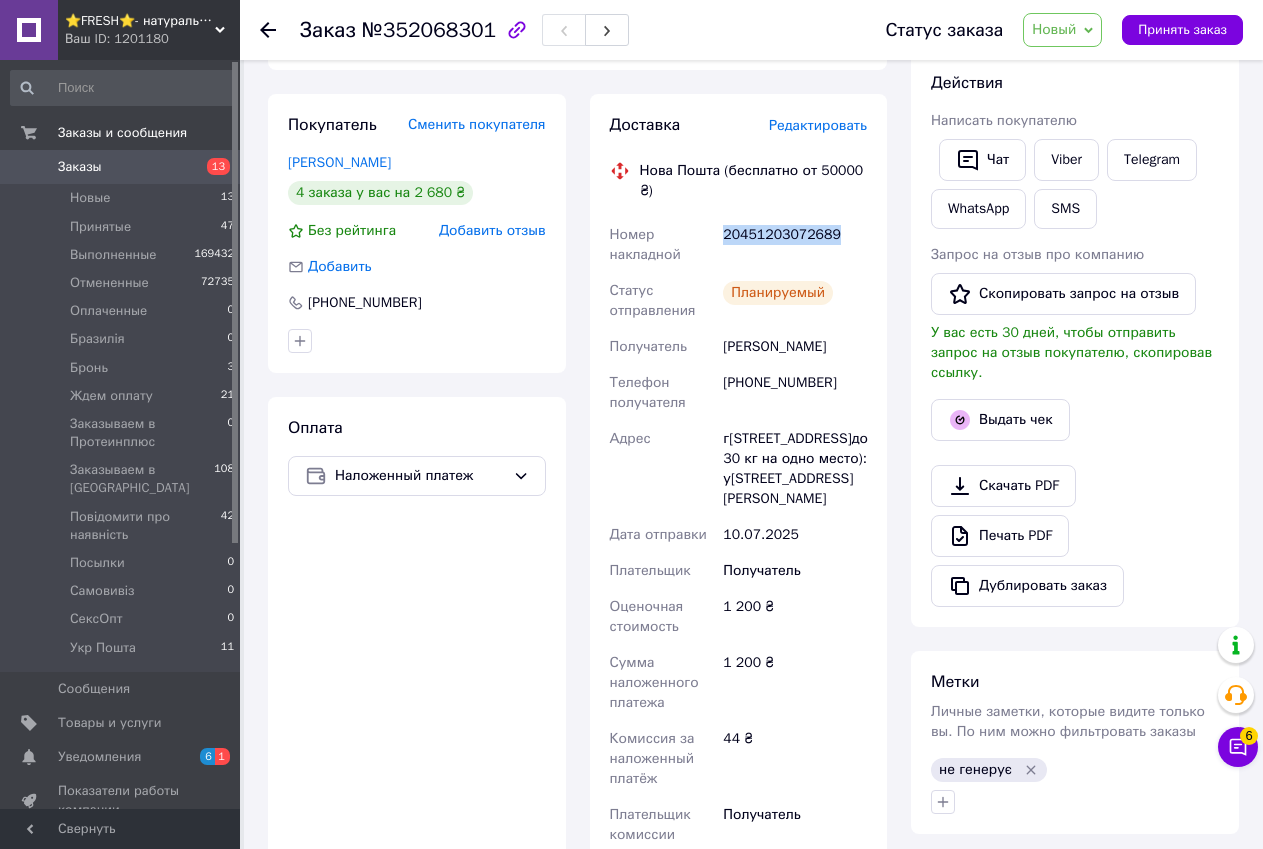 click on "20451203072689" at bounding box center [795, 245] 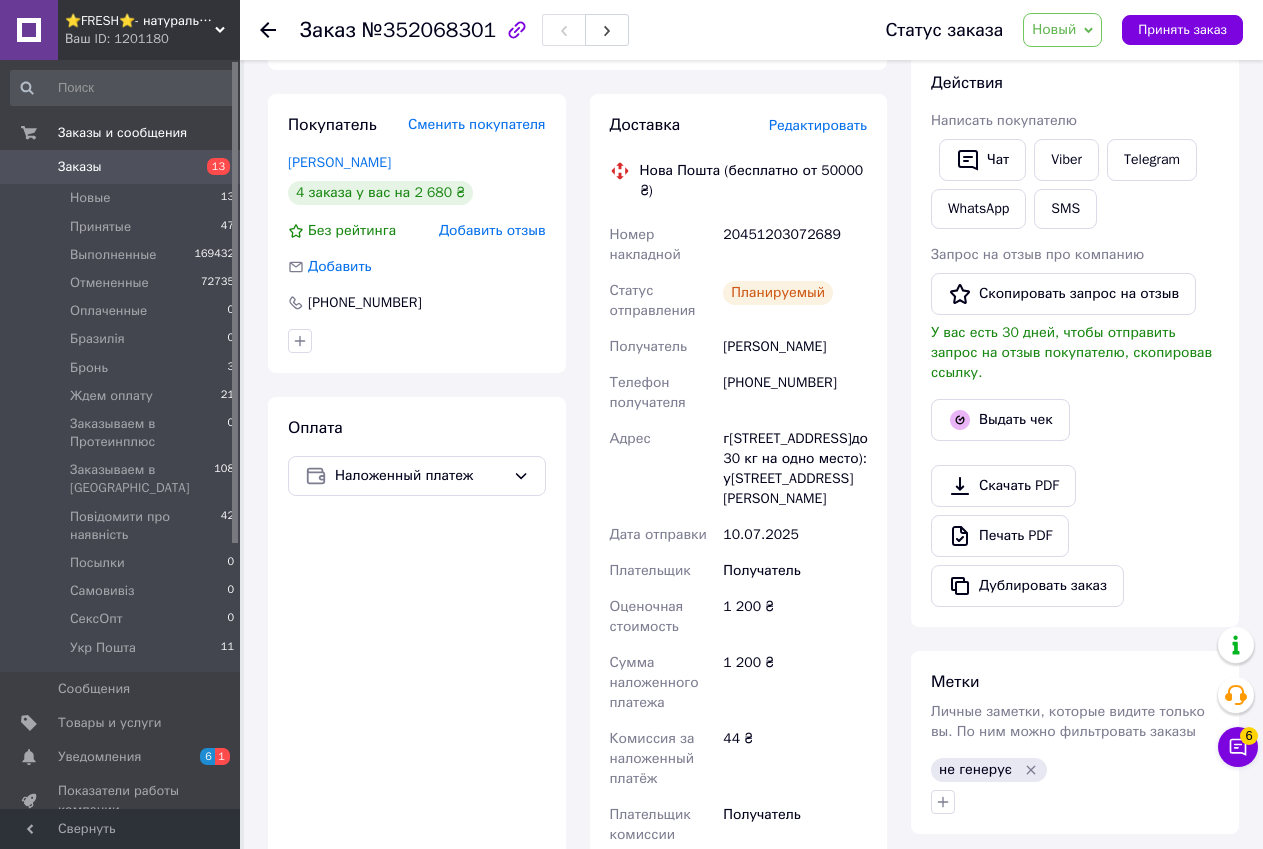 click on "Действия Написать покупателю   Чат Viber Telegram WhatsApp SMS Запрос на отзыв про компанию   Скопировать запрос на отзыв У вас есть 30 дней, чтобы отправить запрос на отзыв покупателю, скопировав ссылку.   Выдать чек   Скачать PDF   Печать PDF   Дублировать заказ" at bounding box center [1075, 339] 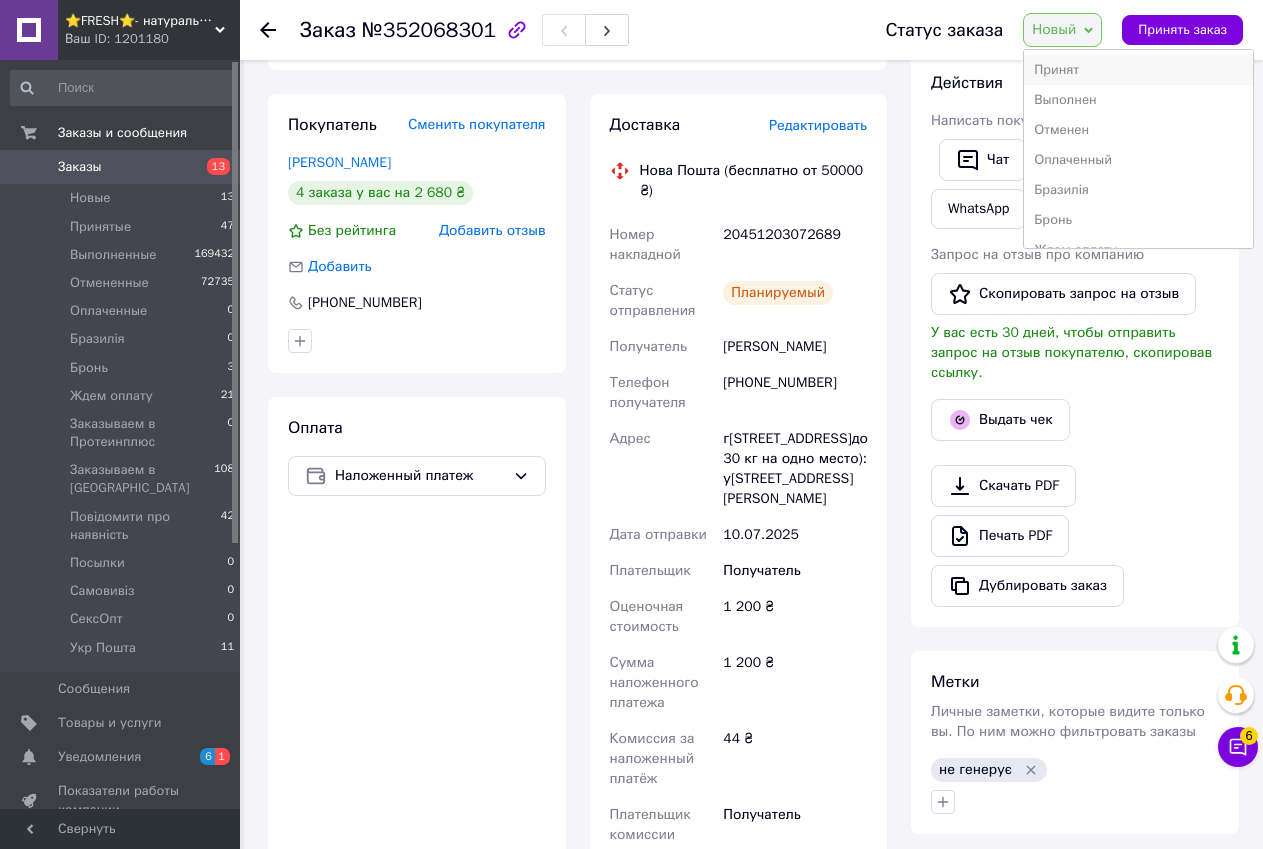 click on "Принят" at bounding box center [1138, 70] 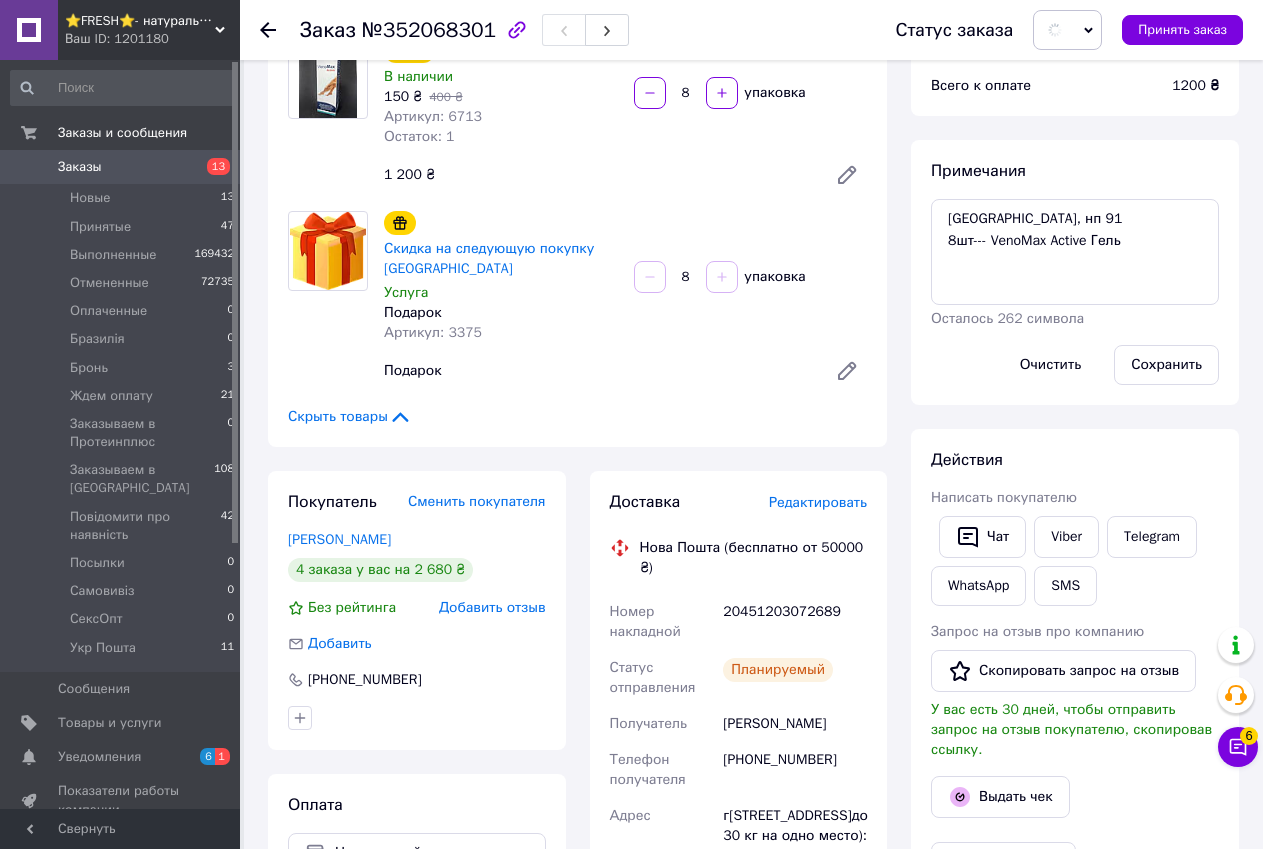 scroll, scrollTop: 0, scrollLeft: 0, axis: both 